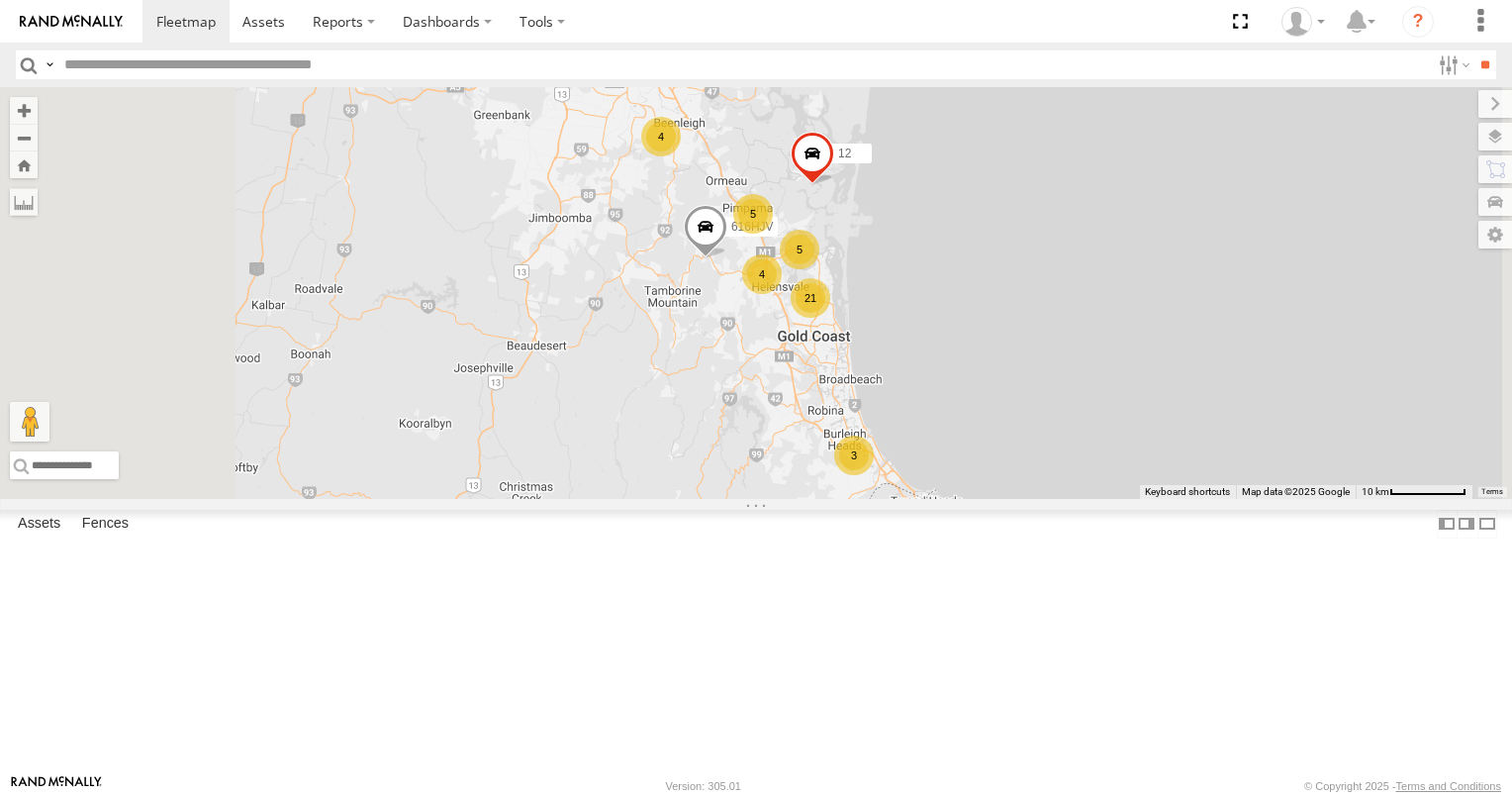 scroll, scrollTop: 0, scrollLeft: 0, axis: both 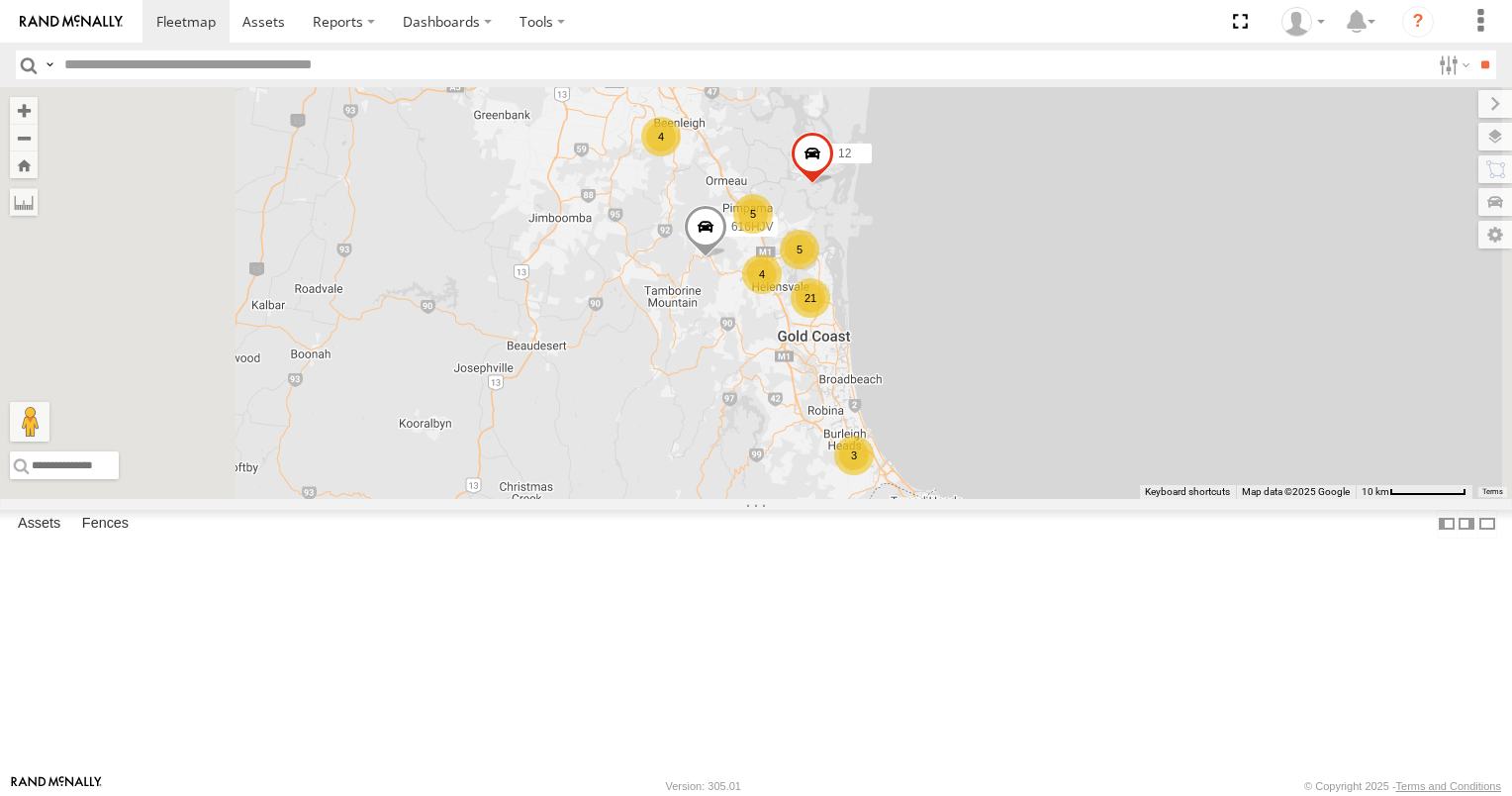 click on "5" at bounding box center (800, 249) 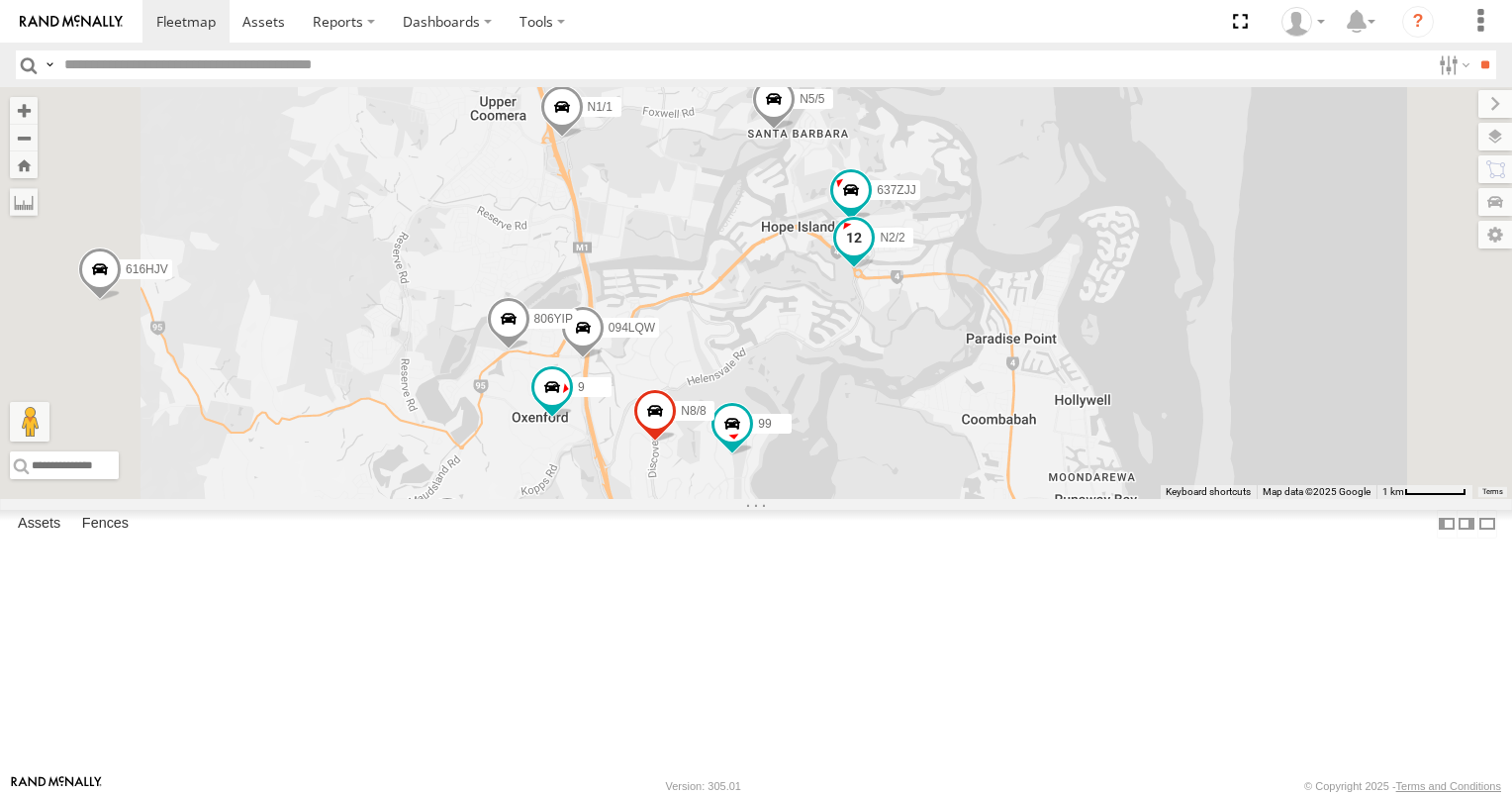 click at bounding box center [854, 243] 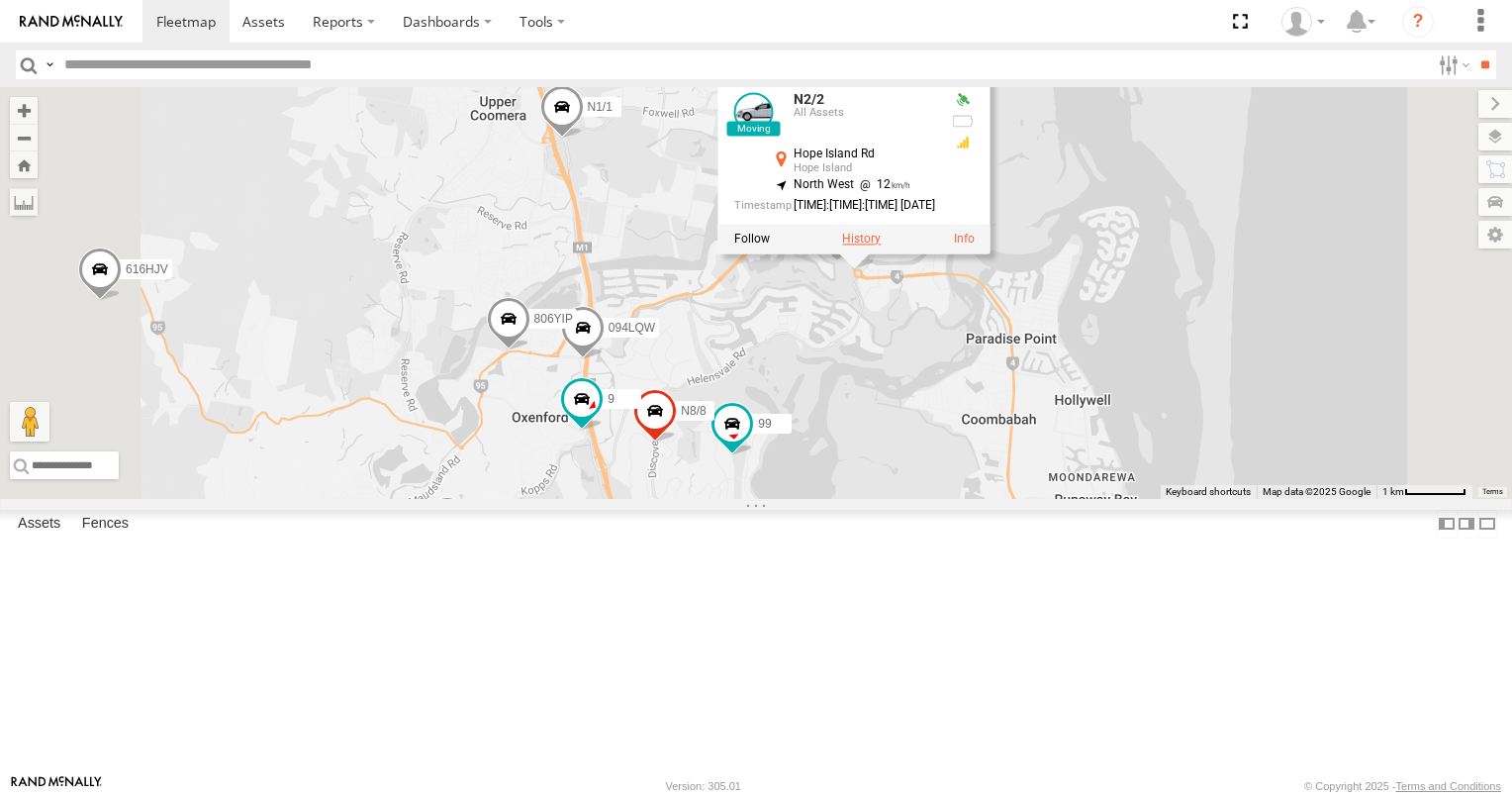 click at bounding box center (861, 240) 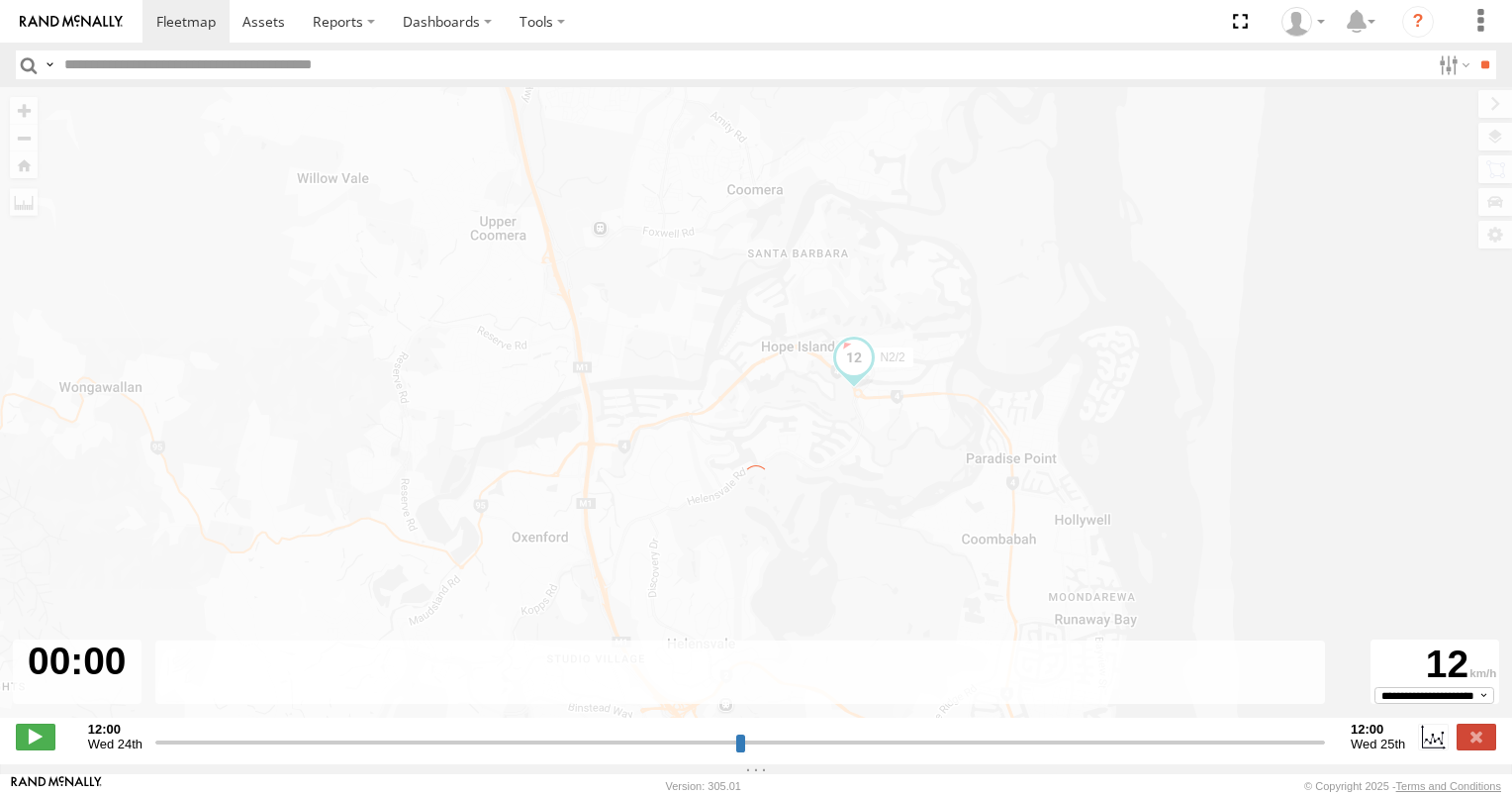 type on "**********" 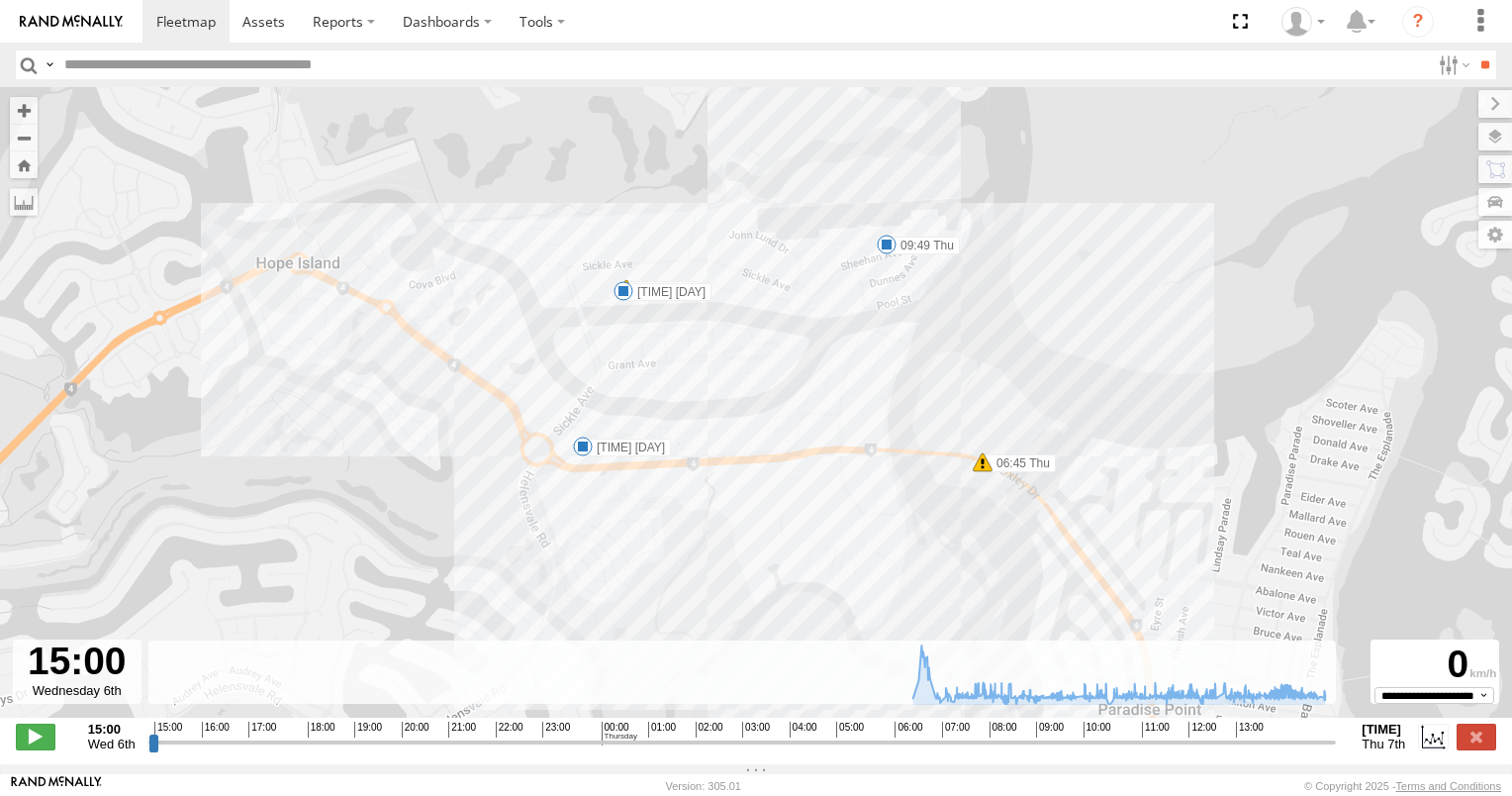 click at bounding box center [887, 245] 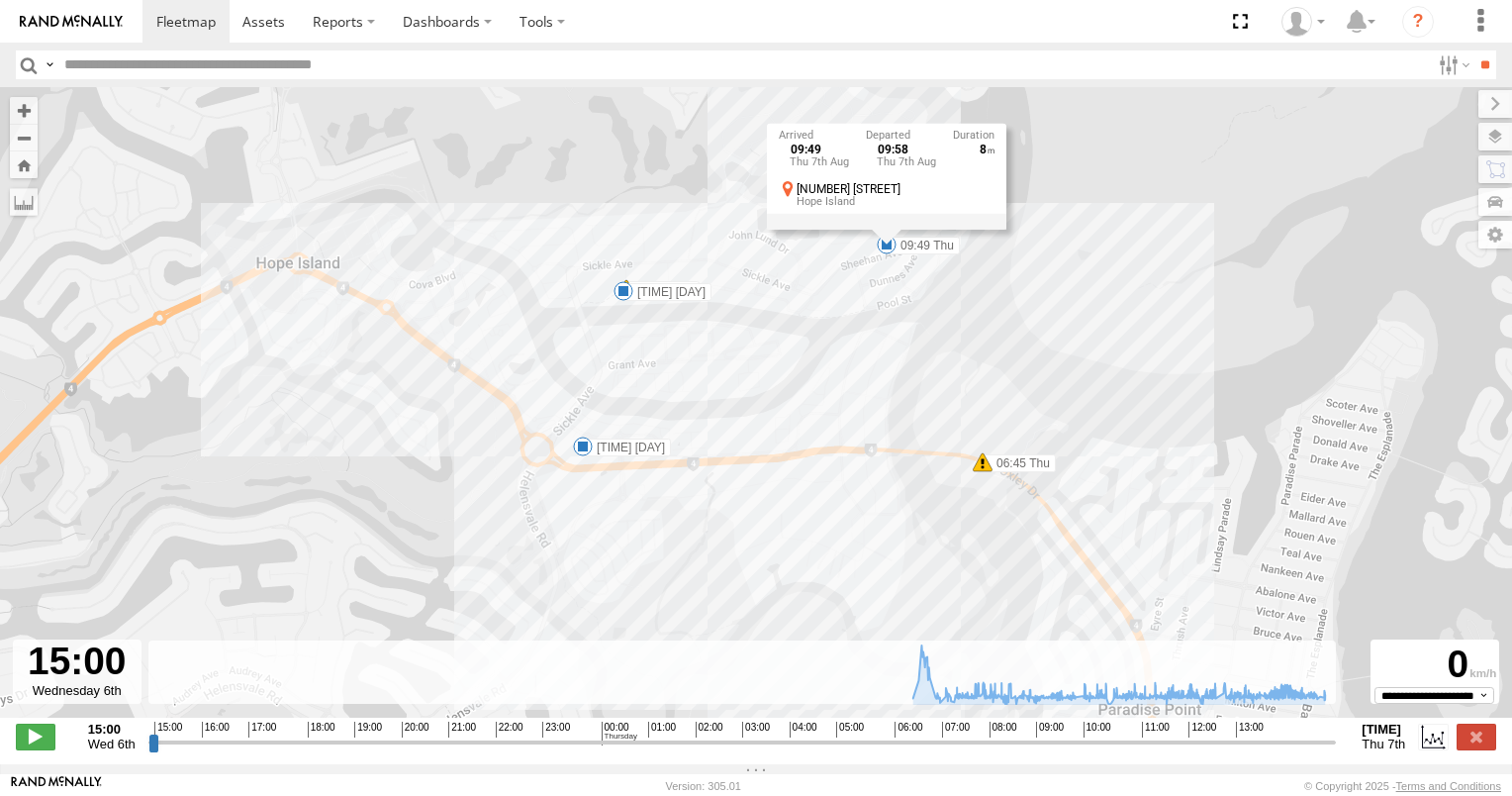 click at bounding box center (583, 447) 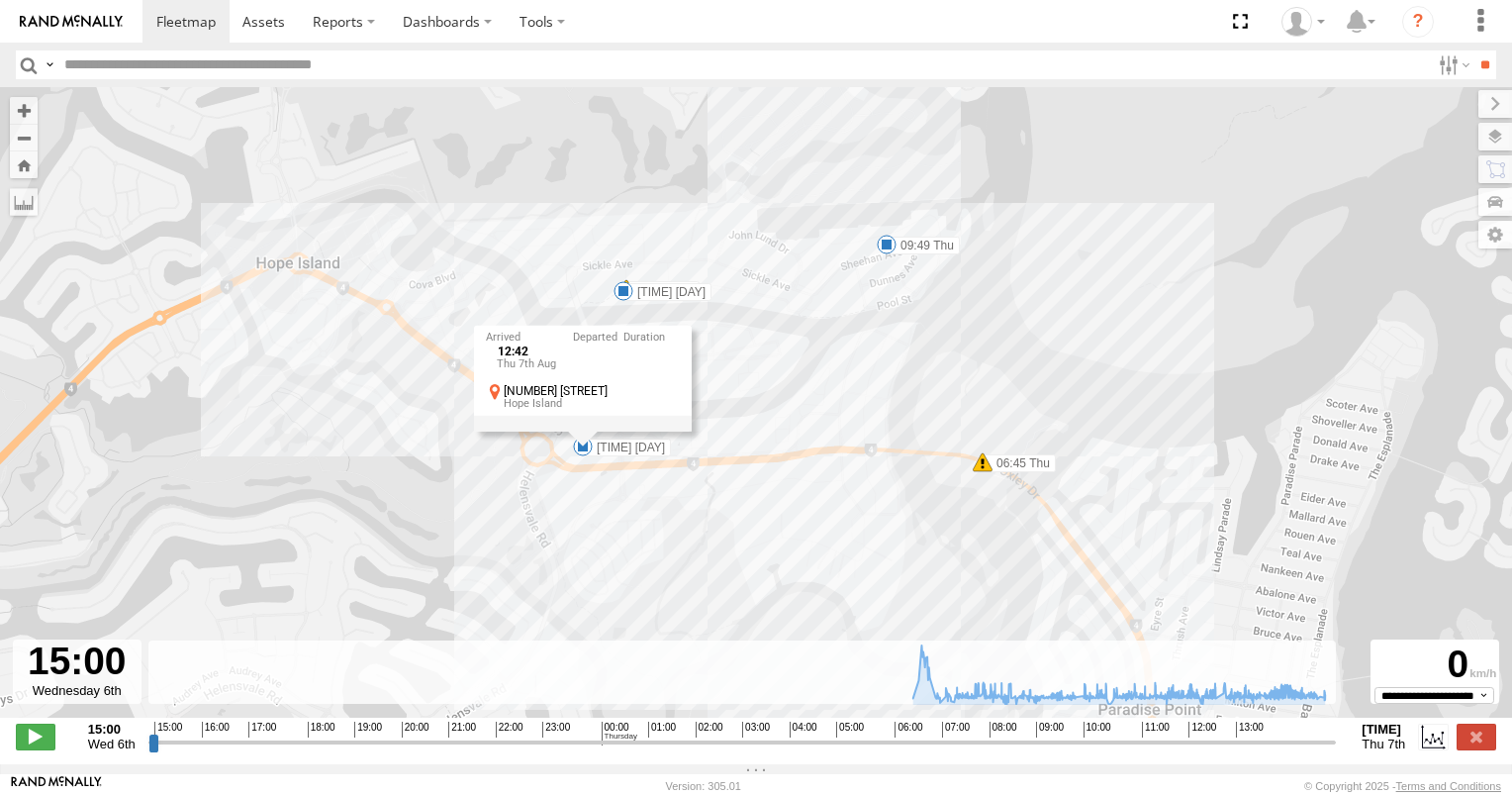 click on "N2/2 06:28 Thu 06:36 Thu 06:39 Thu 06:45 Thu 06:50 Thu 07:01 Thu 09:49 Thu 12:42 Thu 12:42 Thu 7th Aug 1 Marina Quays Blvd Hope Island" at bounding box center (756, 413) 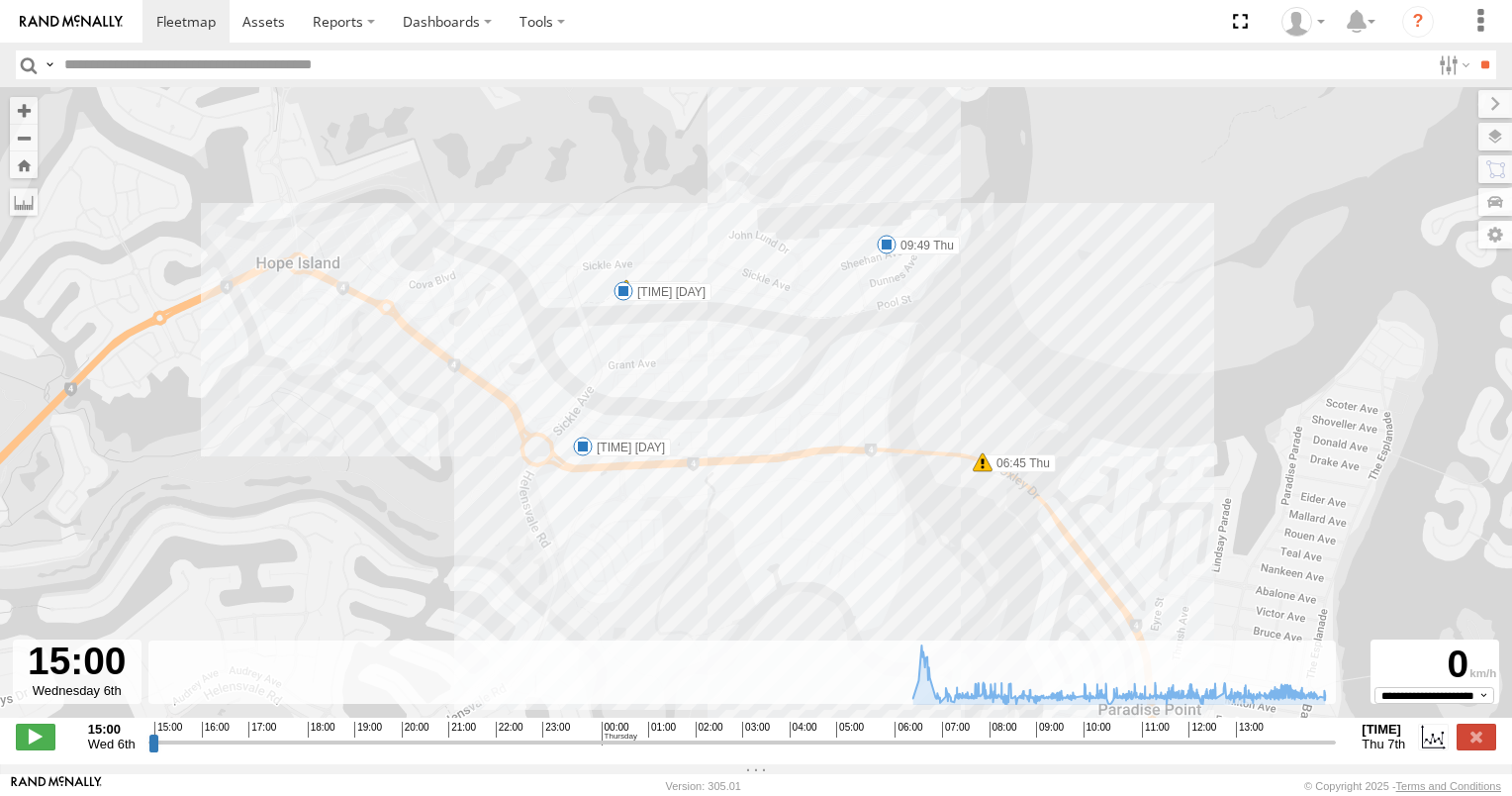 click on "N2/2 06:28 Thu 06:36 Thu 06:39 Thu 06:45 Thu 06:50 Thu 07:01 Thu 09:49 Thu 12:42 Thu" at bounding box center (756, 413) 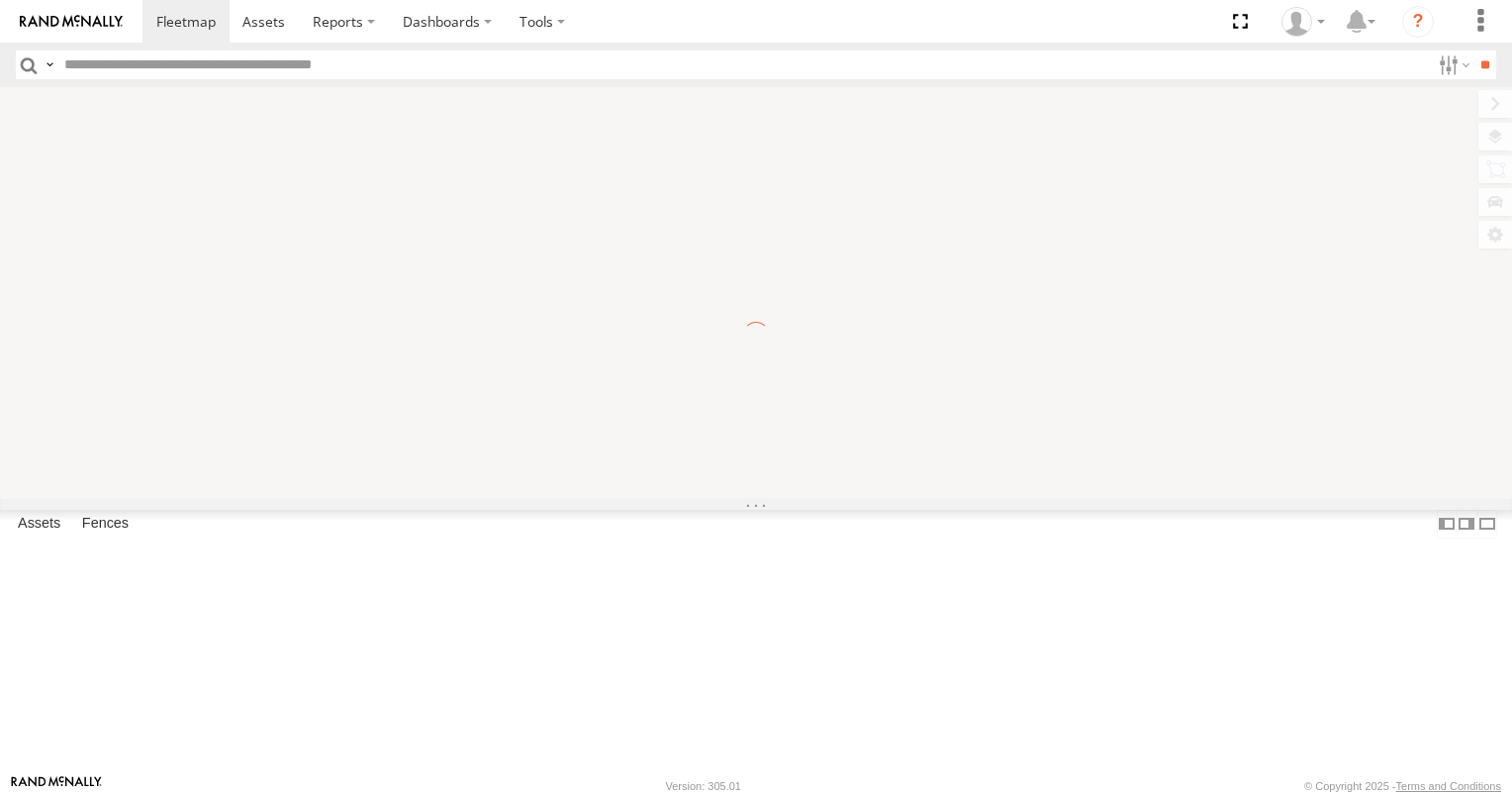 scroll, scrollTop: 0, scrollLeft: 0, axis: both 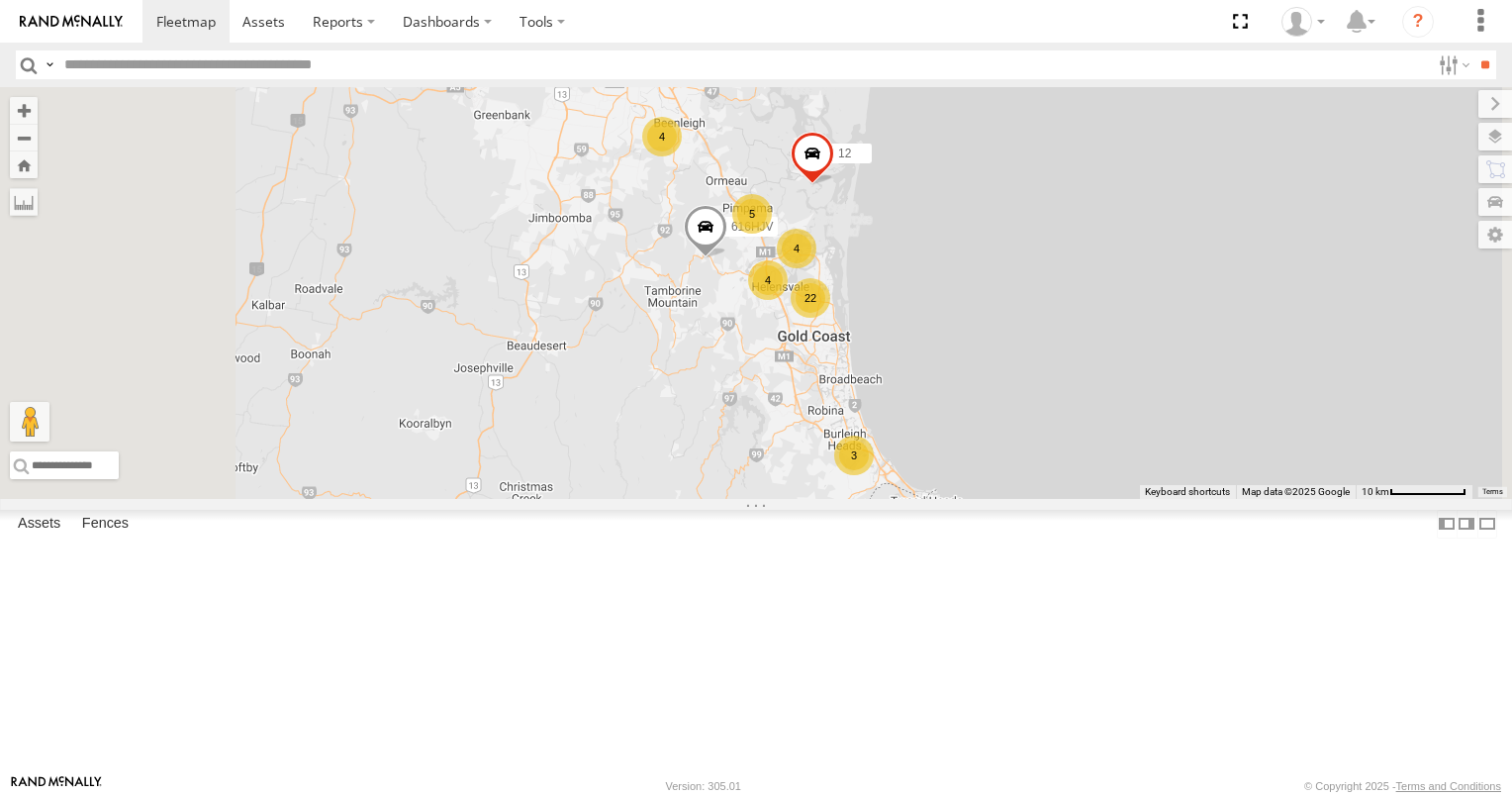 click on "5" at bounding box center (752, 214) 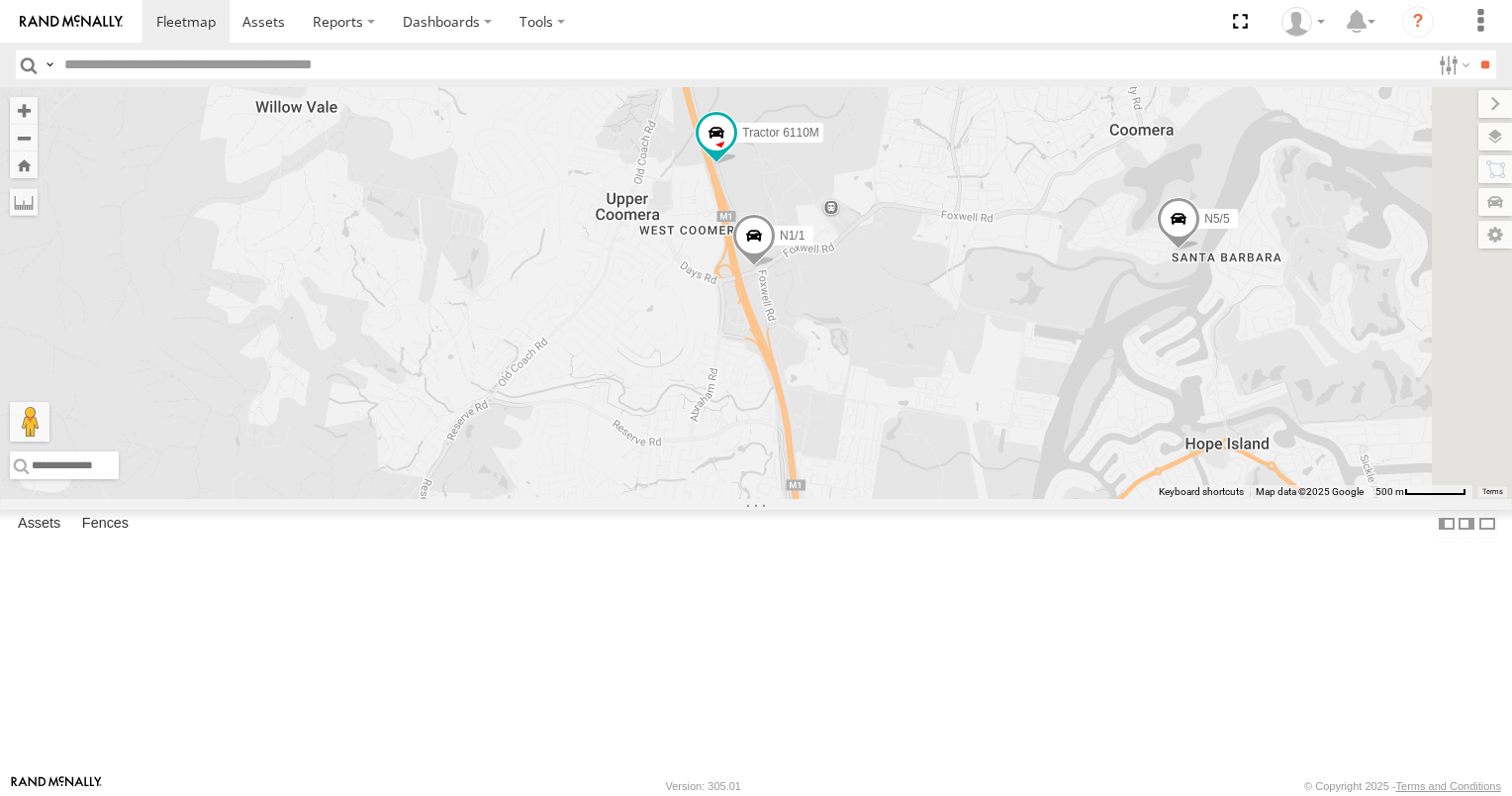 drag, startPoint x: 1227, startPoint y: 549, endPoint x: 1132, endPoint y: 319, distance: 248.84734 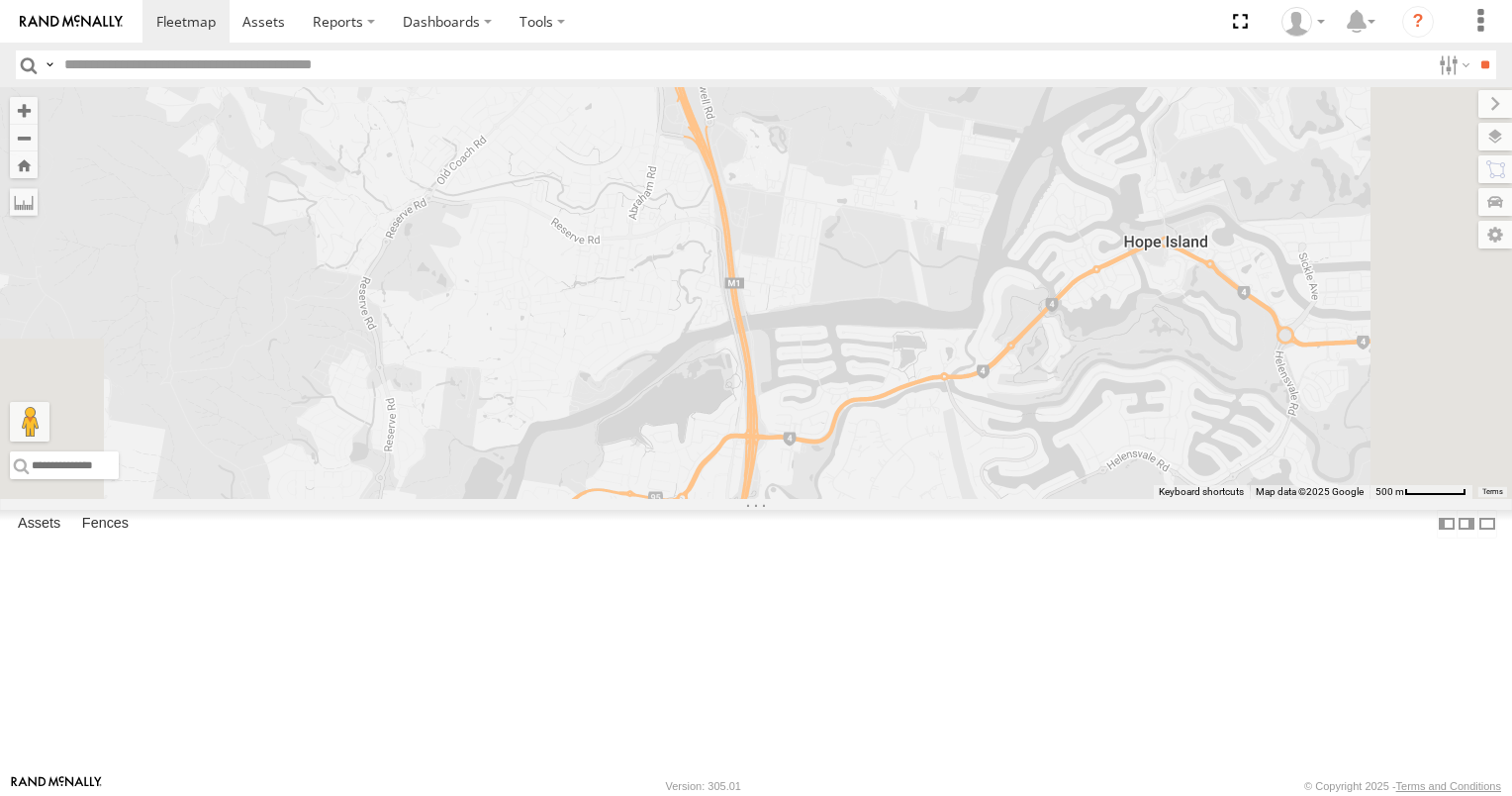 drag, startPoint x: 1201, startPoint y: 482, endPoint x: 1138, endPoint y: 271, distance: 220.20445 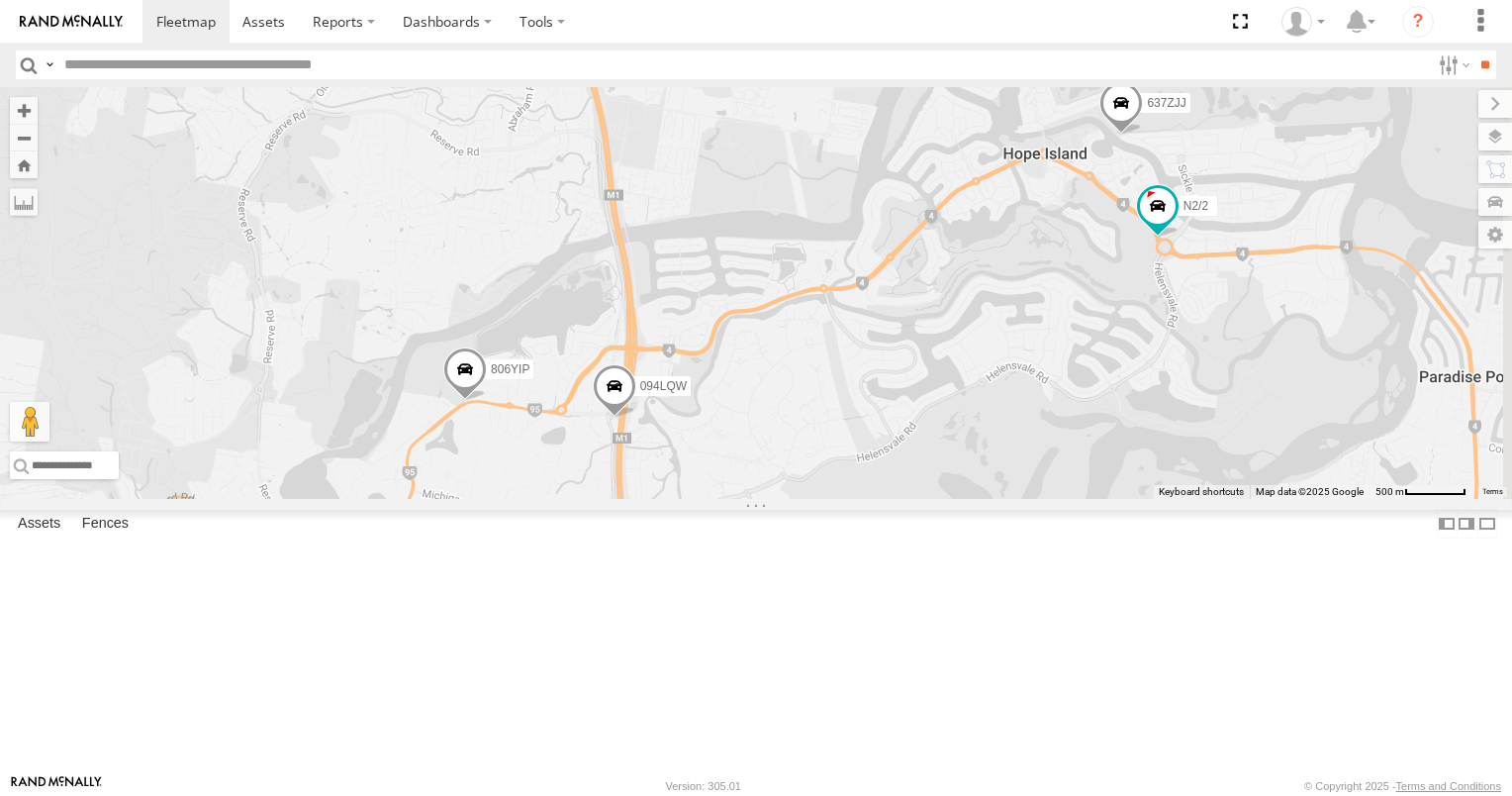 drag, startPoint x: 1203, startPoint y: 401, endPoint x: 1074, endPoint y: 312, distance: 156.72269 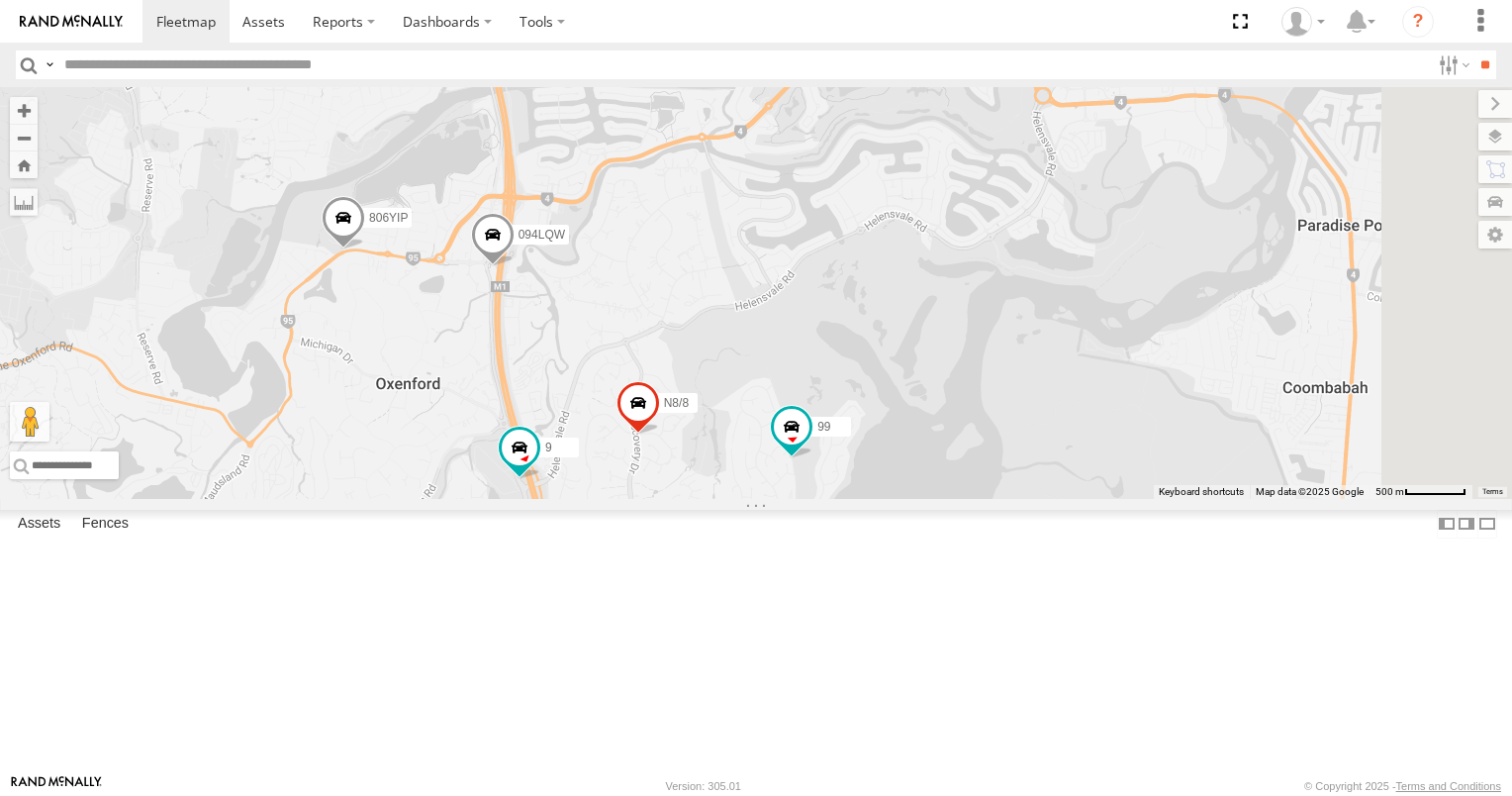 drag, startPoint x: 1219, startPoint y: 481, endPoint x: 1098, endPoint y: 325, distance: 197.42594 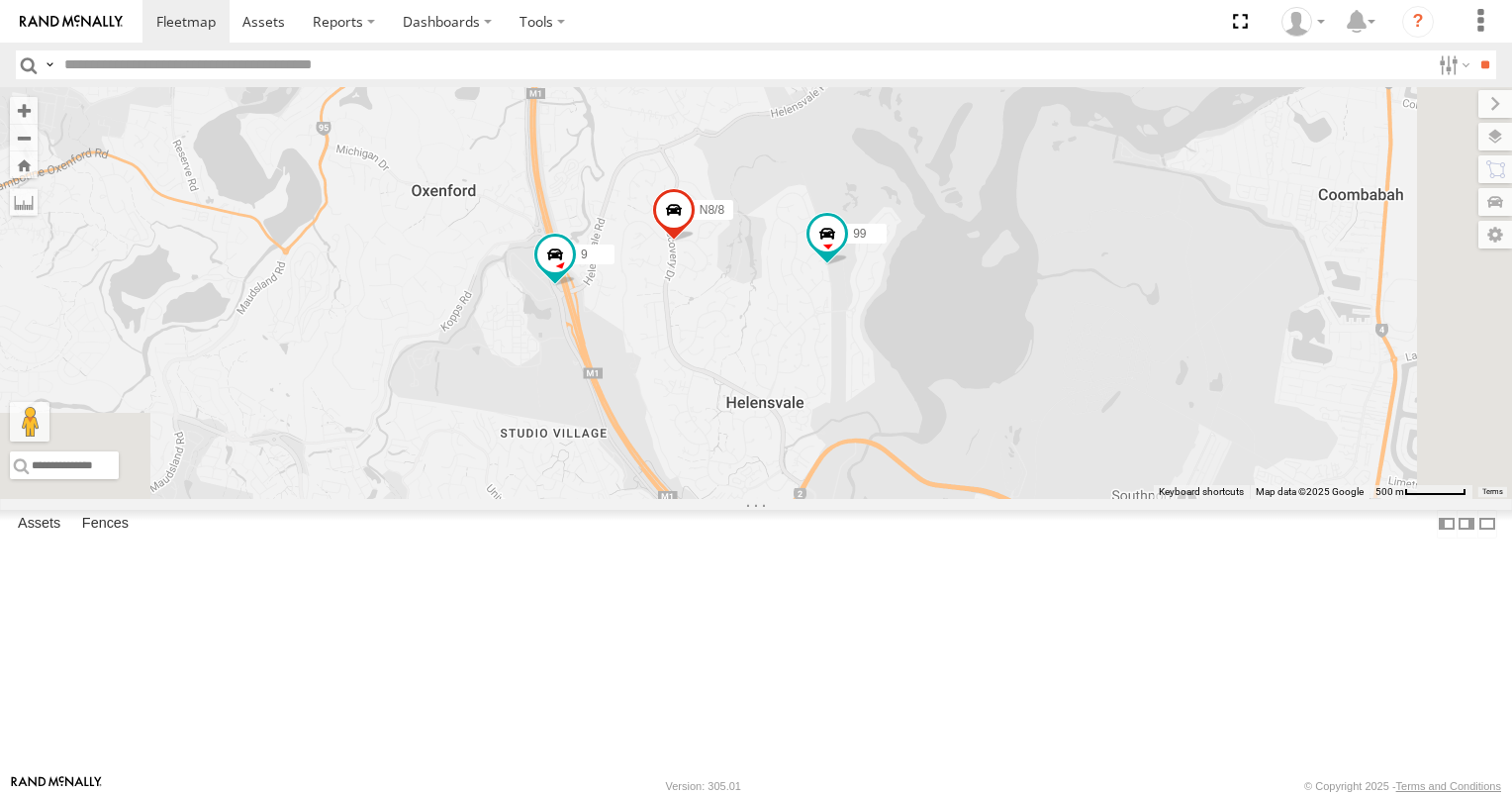 drag, startPoint x: 952, startPoint y: 645, endPoint x: 990, endPoint y: 447, distance: 201.61349 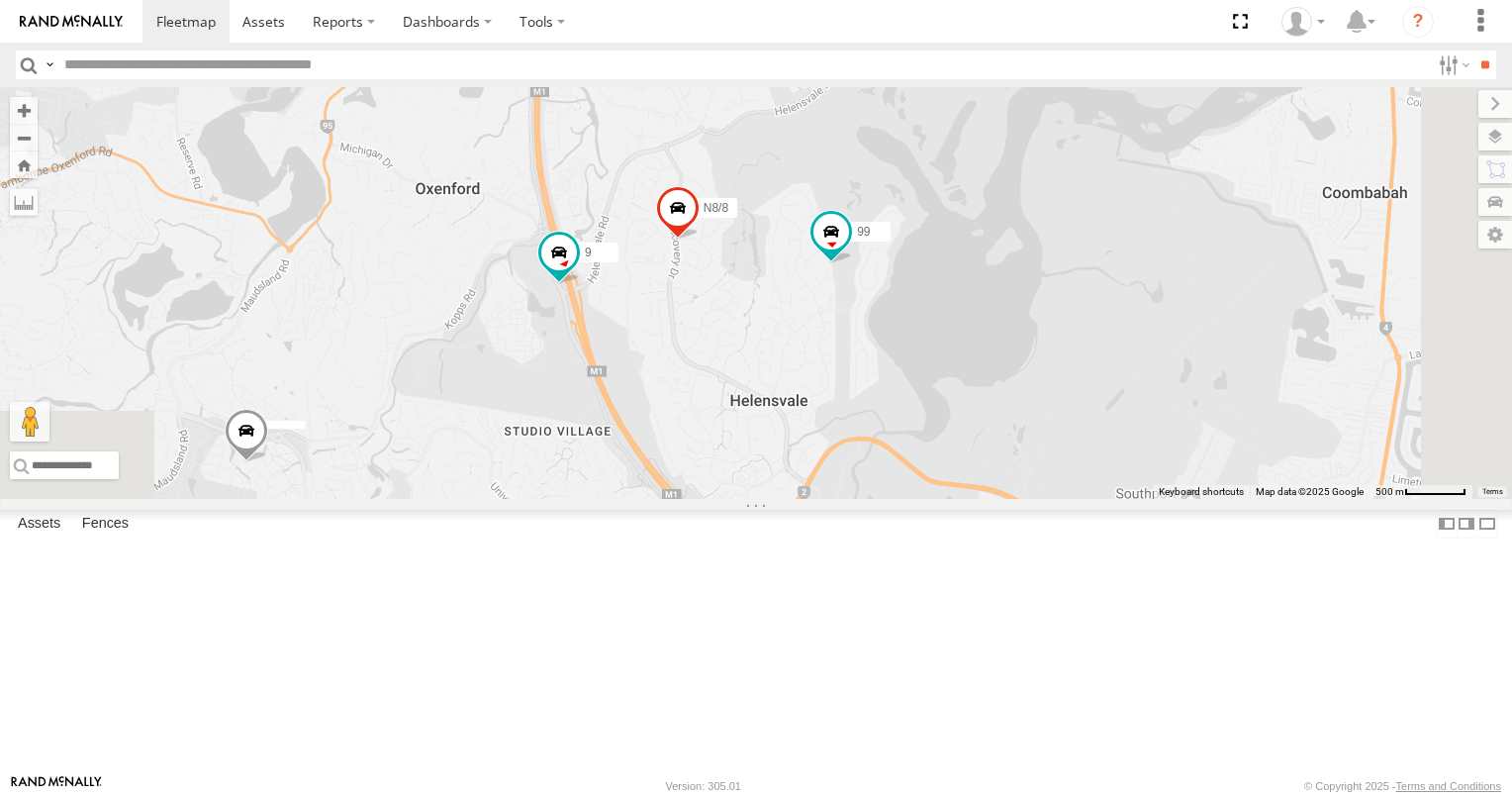 click on "616HJV 12 N5/5 2 Tractor 6110M N18/89 N1/1 637ZJJ N2/2 094LQW 806YIP 99 N8/8 9 21" at bounding box center [756, 293] 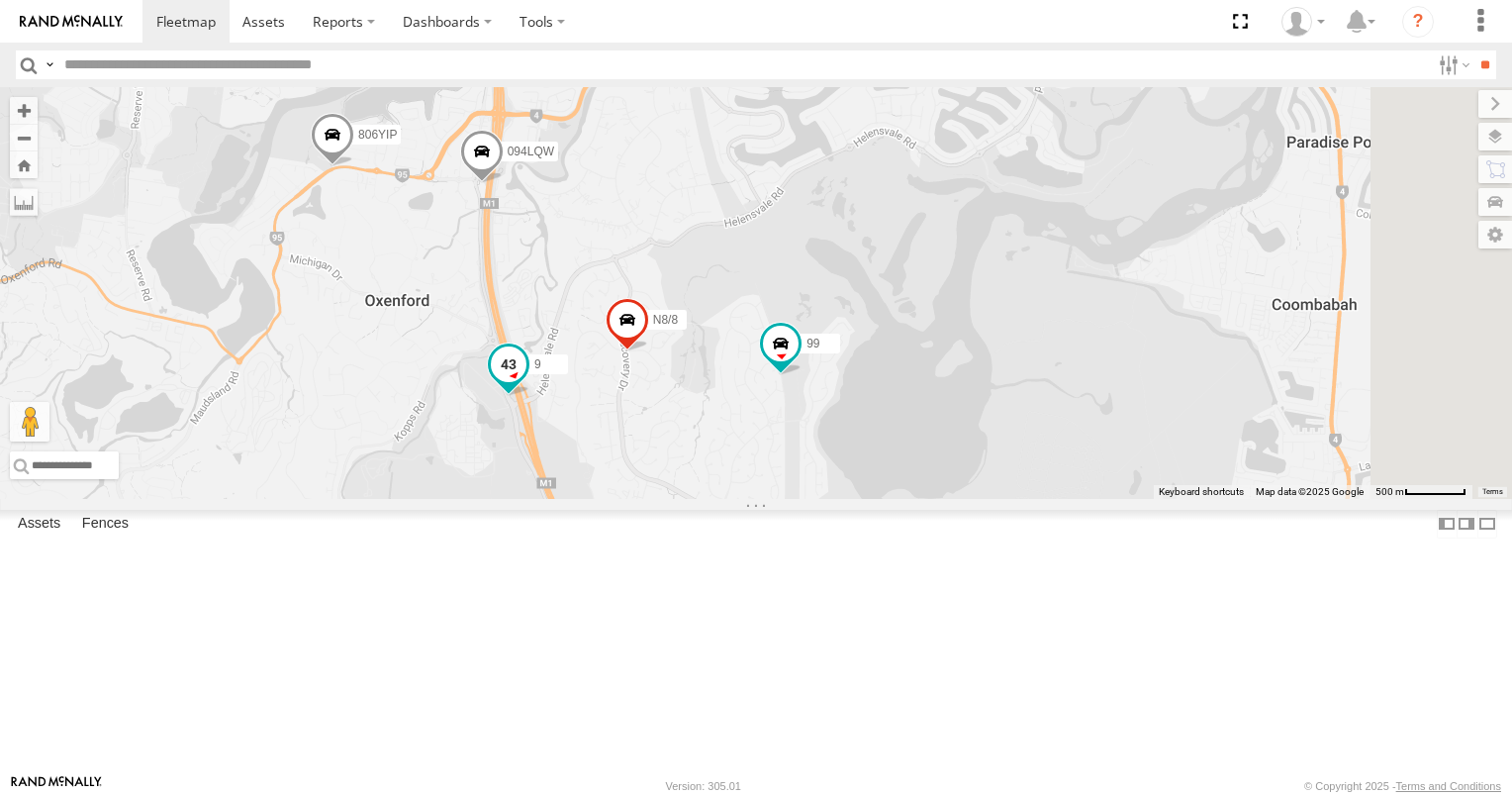 drag, startPoint x: 815, startPoint y: 380, endPoint x: 802, endPoint y: 451, distance: 72.18033 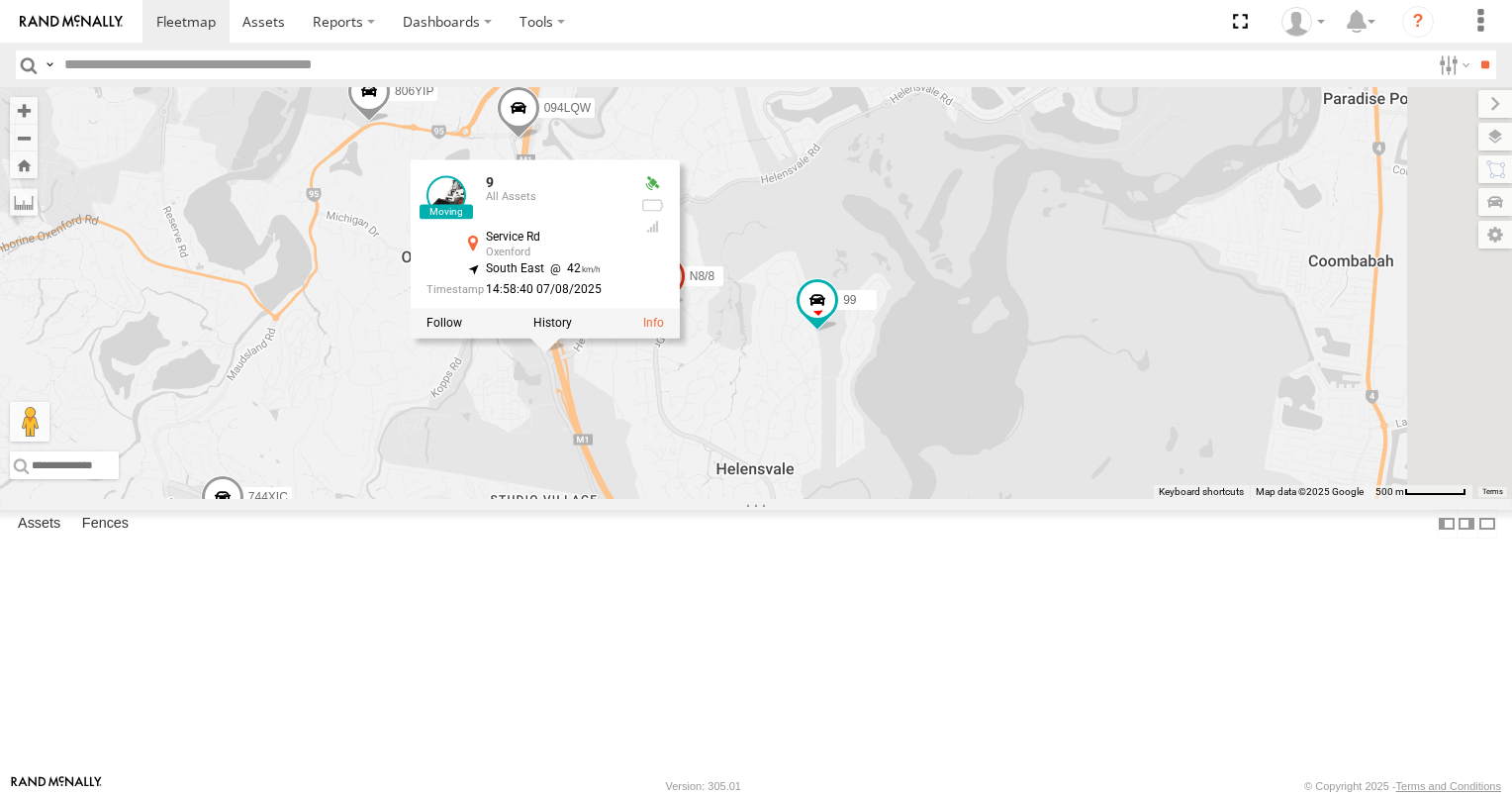 click on "[VEHICLE_ID] [NUMBER] [LOCATION_CODE] [VEHICLE_ID] [NUMBER] [LOCATION_CODE] [VEHICLE_ID] [LOCATION_CODE] [VEHICLE_ID] [VEHICLE_ID] [NUMBER] [NUMBER] [VEHICLE_ID] [NUMBER] [NUMBER] [VEHICLE_ID] [NUMBER] All Assets Service Rd [CITY] [LATITUDE] ,  [LONGITUDE] [DIRECTION] [NUMBER] [TIME] [DATE]" at bounding box center (756, 293) 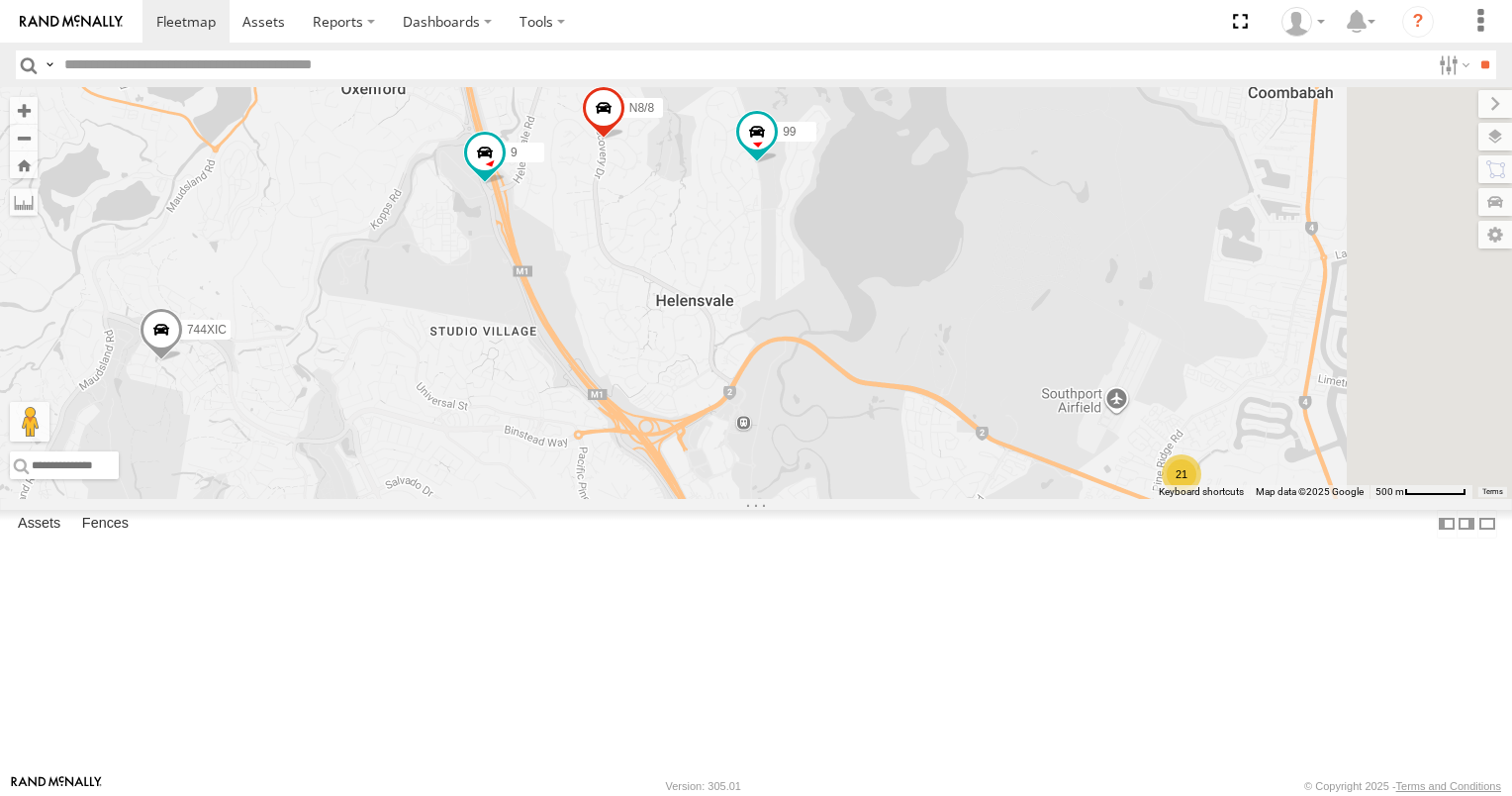 drag, startPoint x: 911, startPoint y: 557, endPoint x: 851, endPoint y: 389, distance: 178.39282 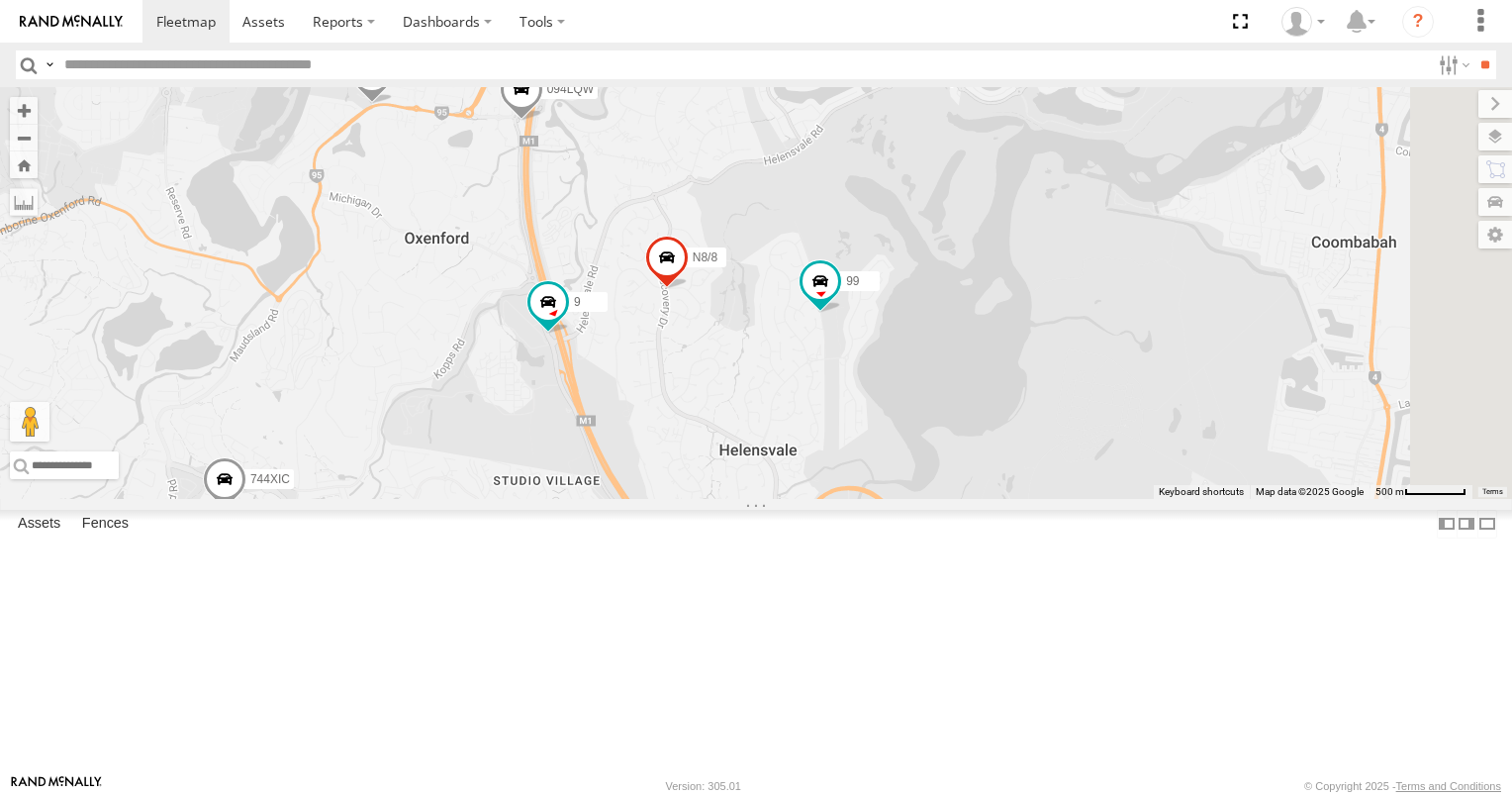 drag, startPoint x: 806, startPoint y: 339, endPoint x: 873, endPoint y: 492, distance: 167.02694 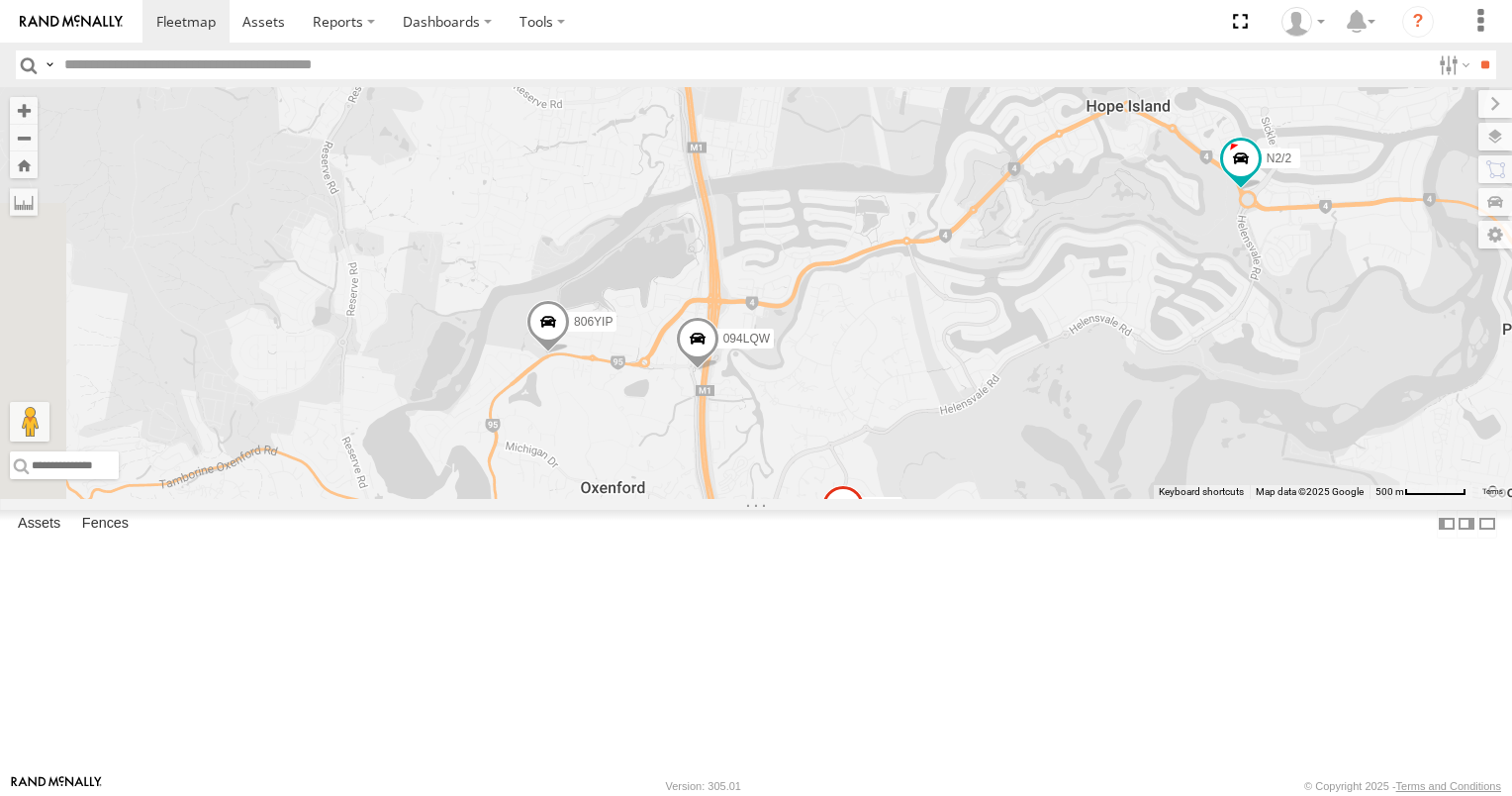 drag, startPoint x: 885, startPoint y: 501, endPoint x: 1067, endPoint y: 752, distance: 310.0403 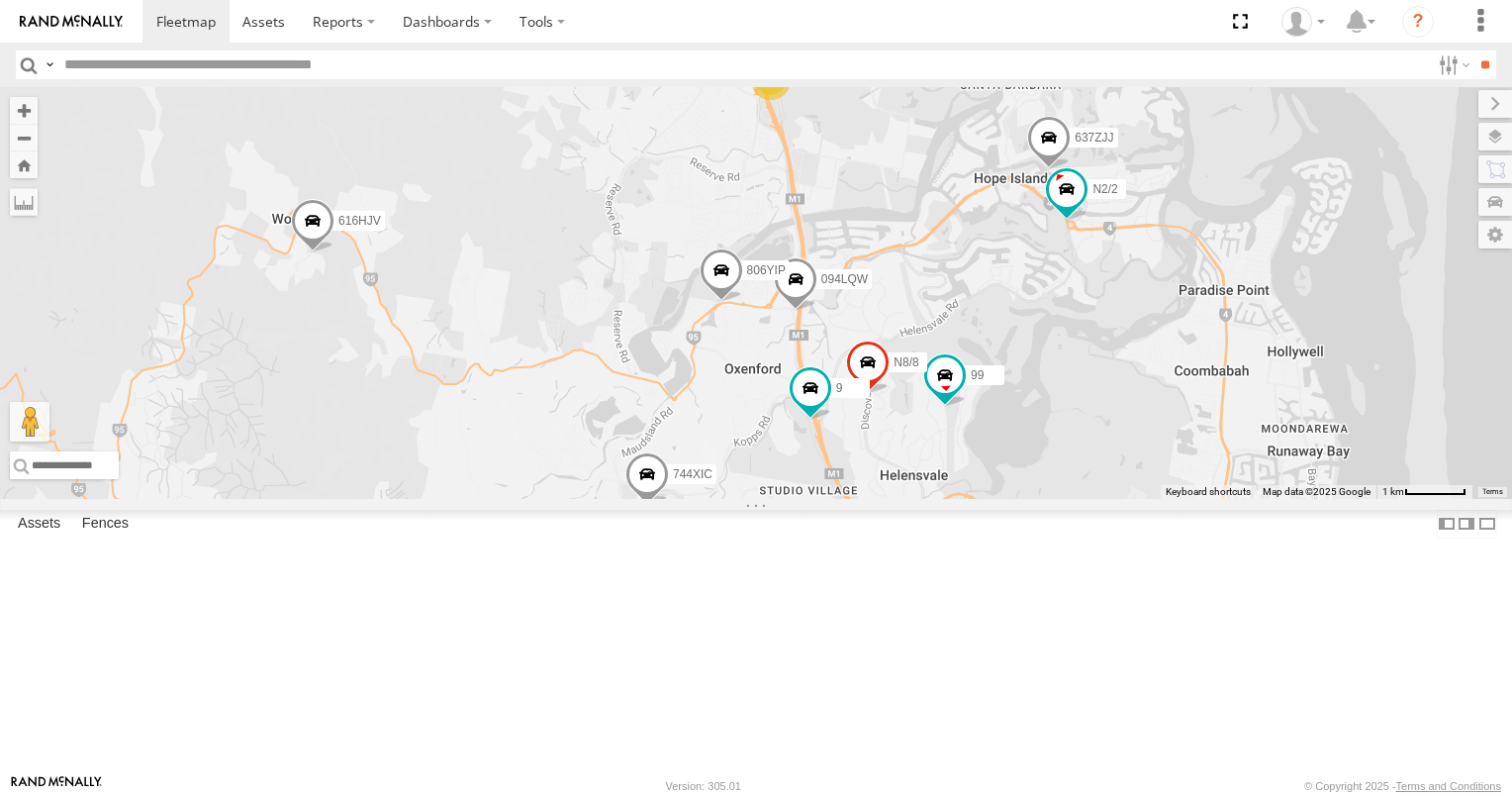 click on "2" at bounding box center [771, 80] 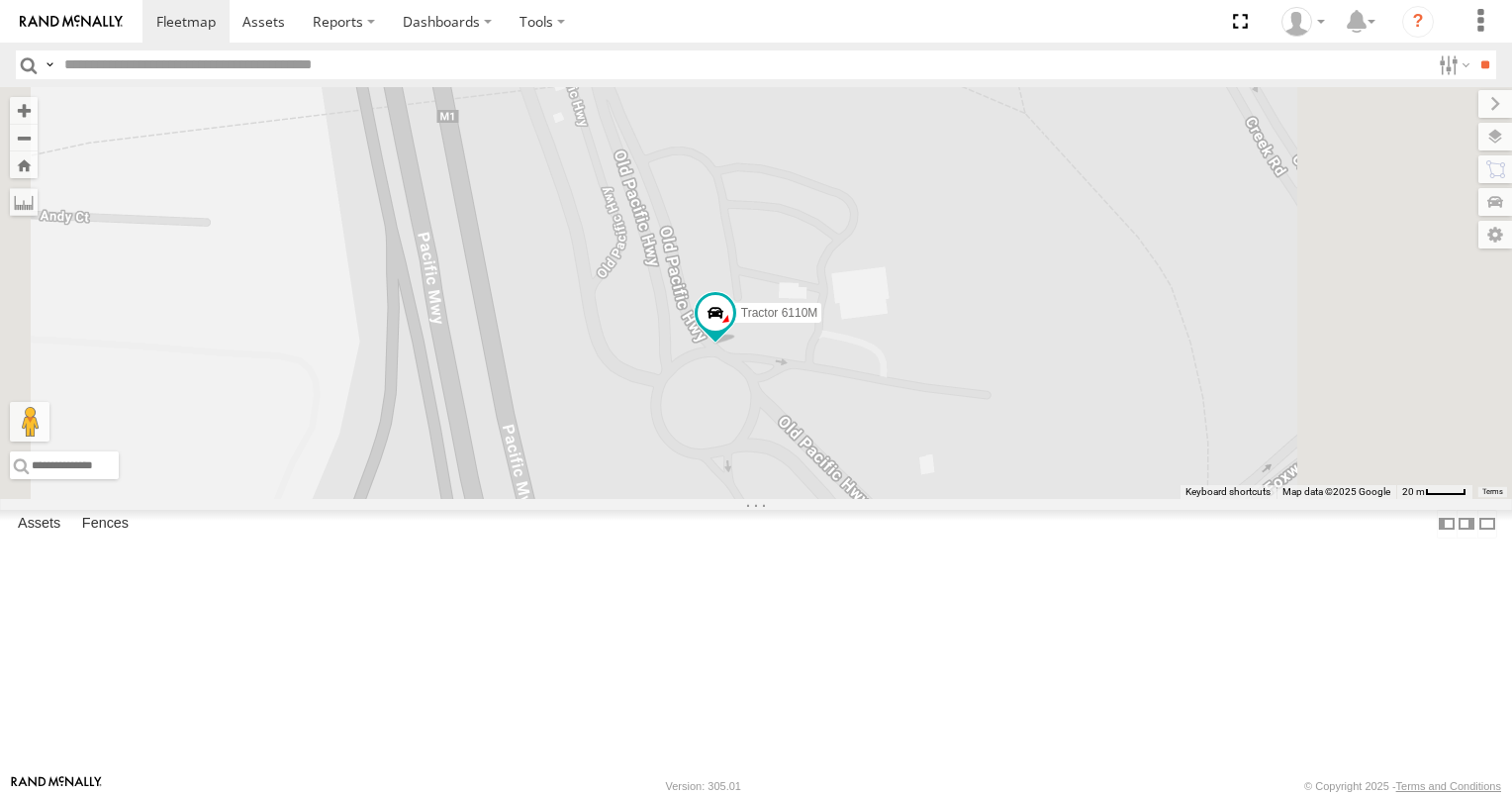 drag, startPoint x: 1116, startPoint y: 328, endPoint x: 1141, endPoint y: 573, distance: 246.2722 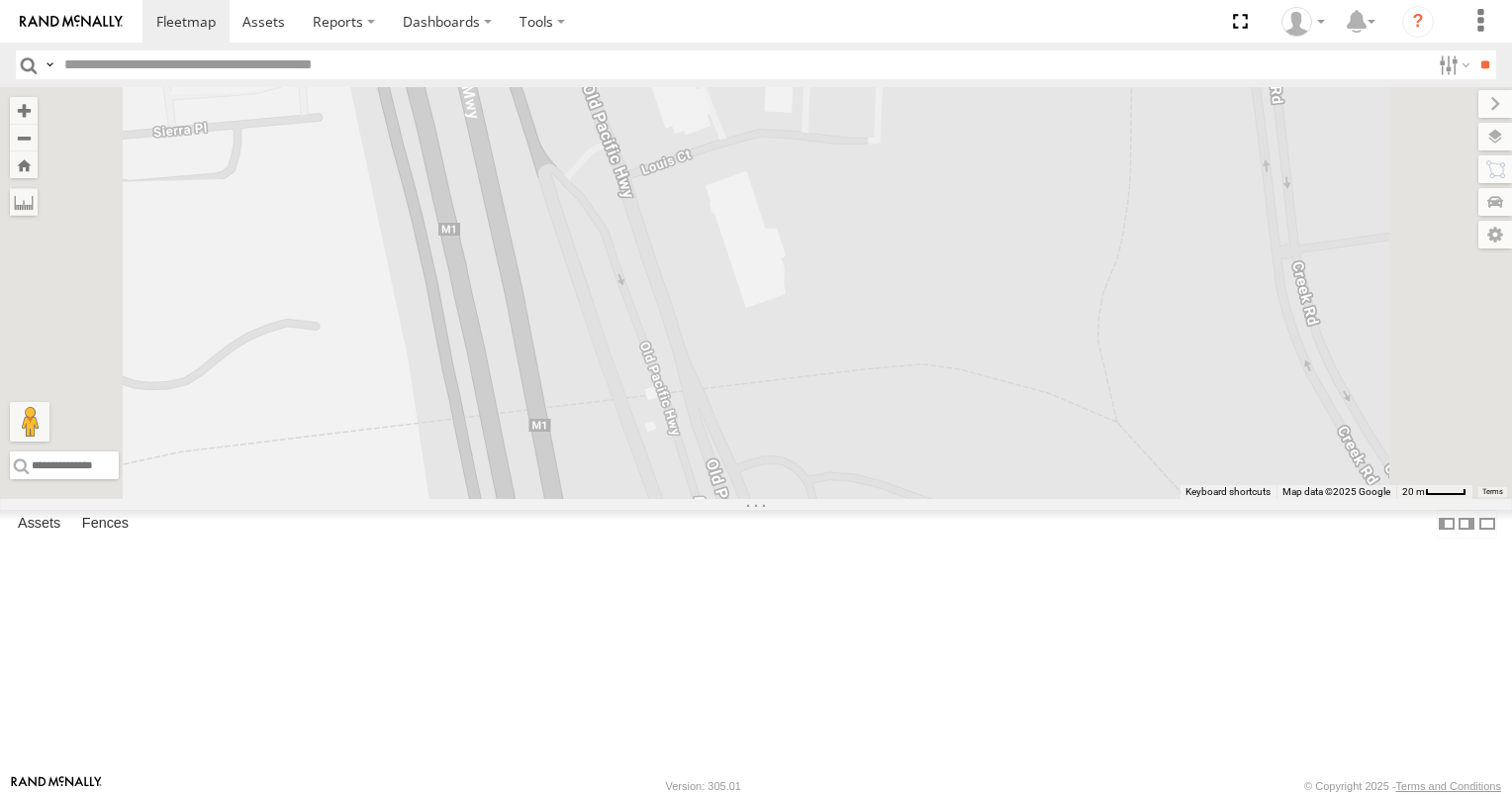 drag, startPoint x: 954, startPoint y: 282, endPoint x: 1070, endPoint y: 630, distance: 366.82421 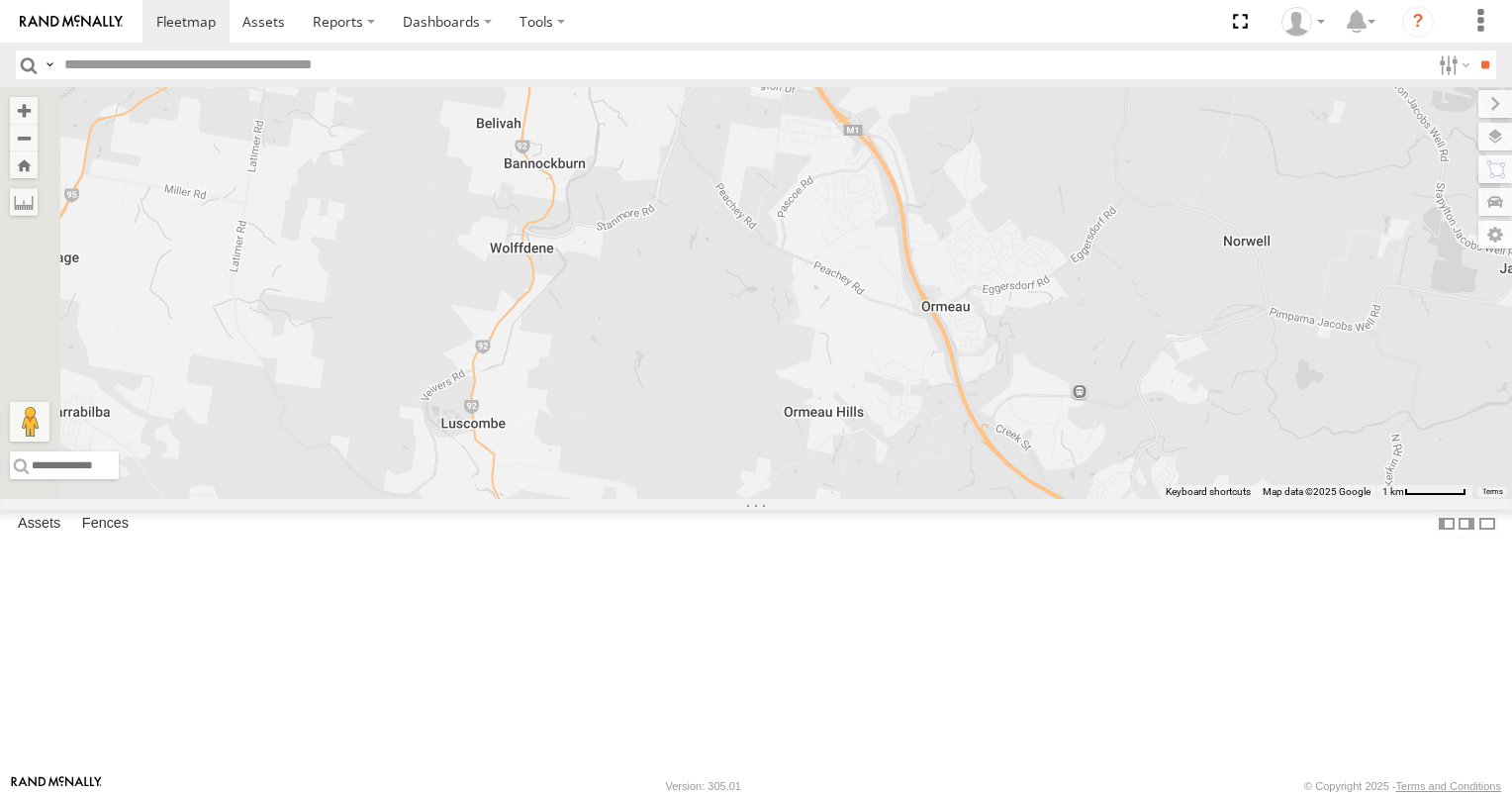 drag, startPoint x: 913, startPoint y: 135, endPoint x: 1371, endPoint y: 565, distance: 628.22289 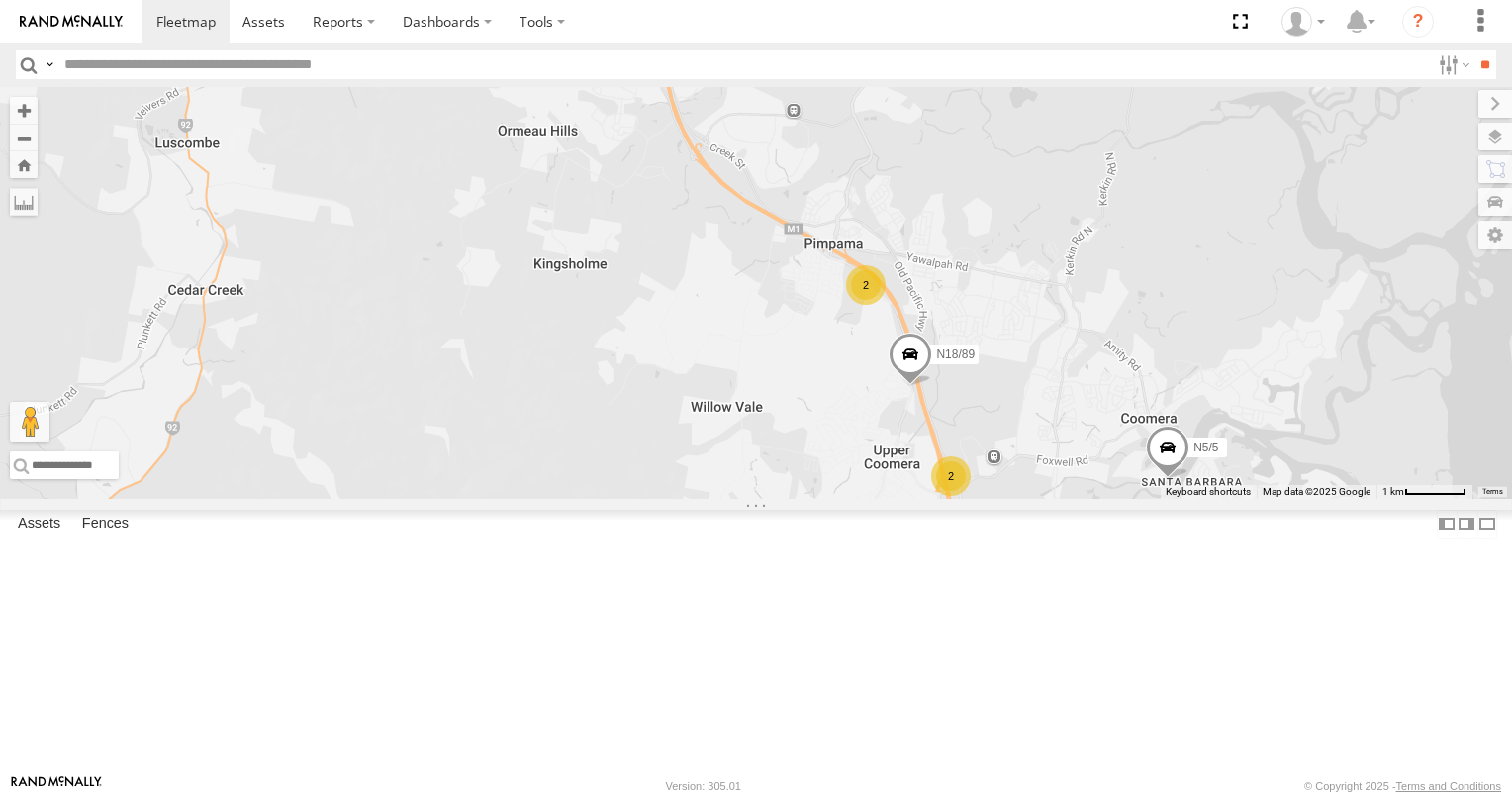 drag, startPoint x: 926, startPoint y: 270, endPoint x: 644, endPoint y: -5, distance: 393.8896 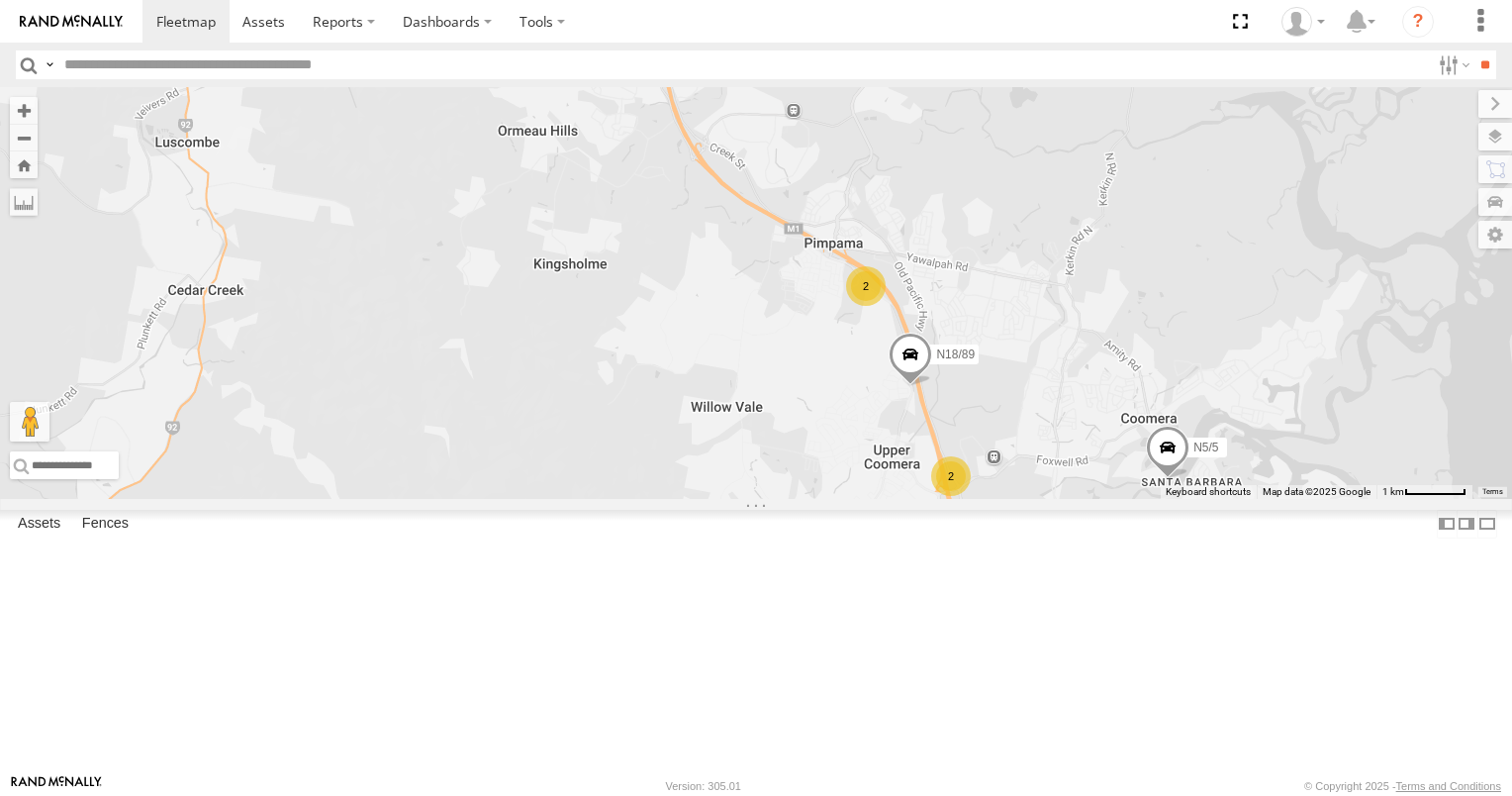 click on "725RTM" at bounding box center [0, 0] 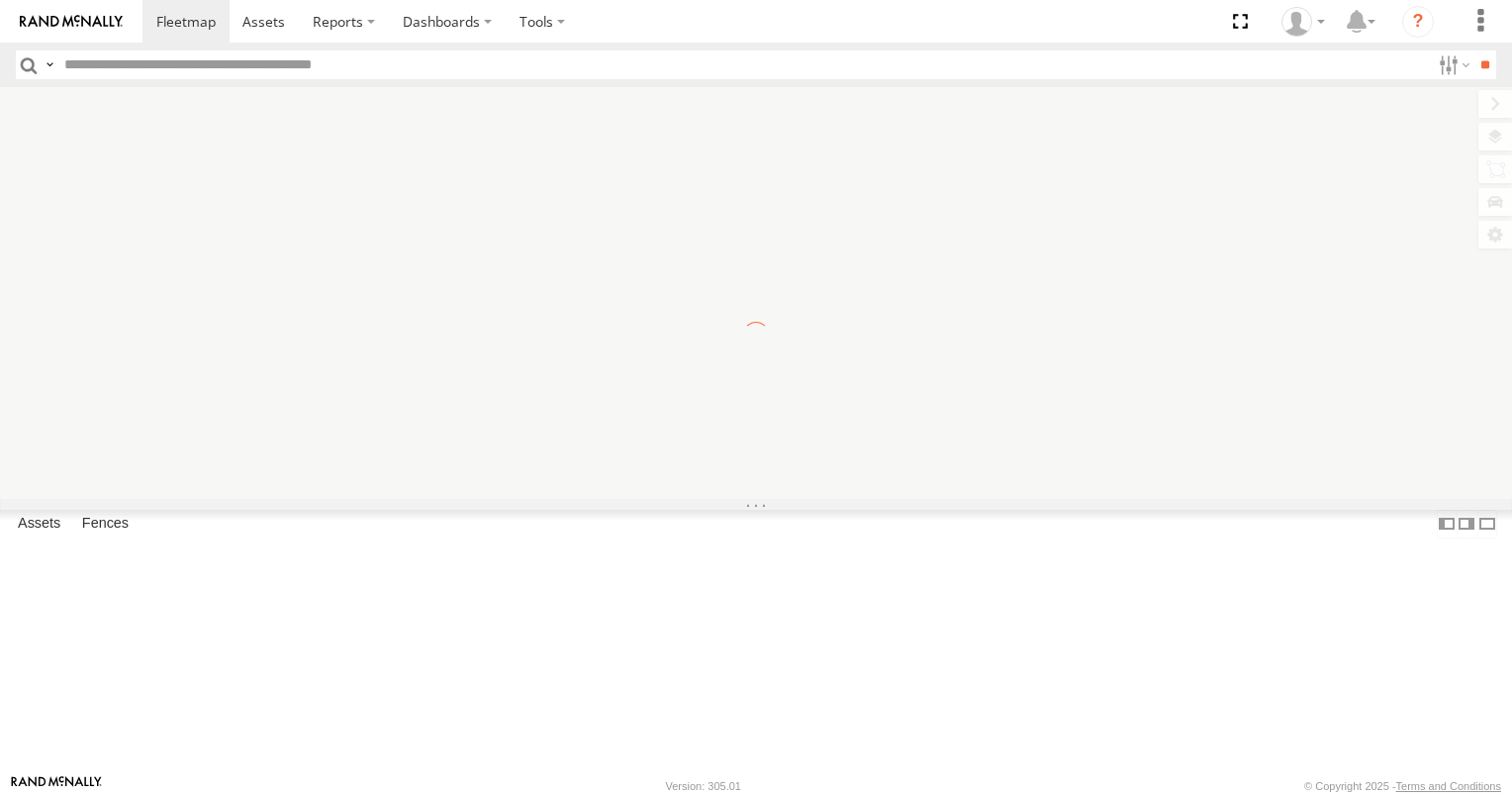 scroll, scrollTop: 0, scrollLeft: 0, axis: both 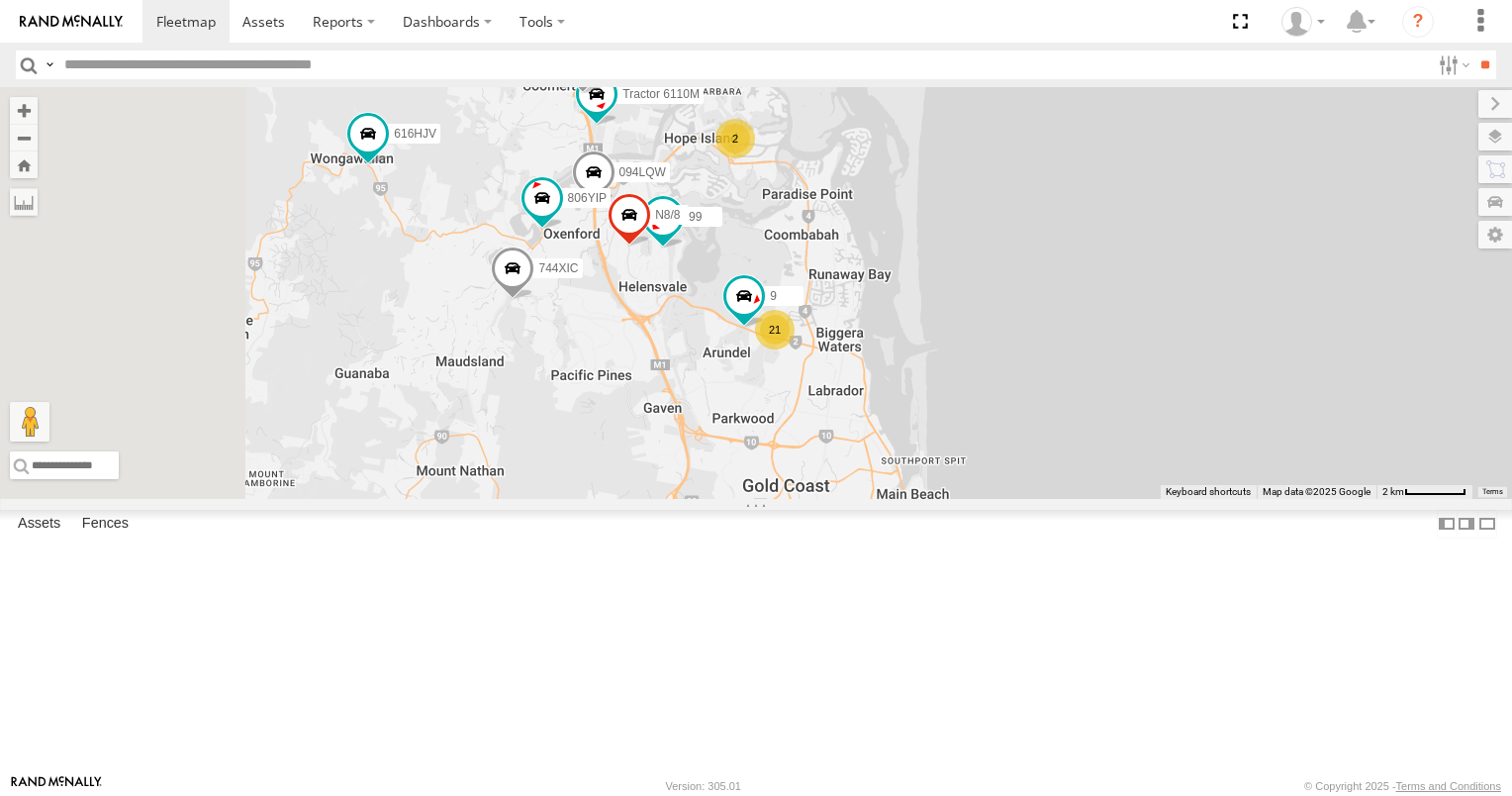 click on "2" at bounding box center (735, 139) 